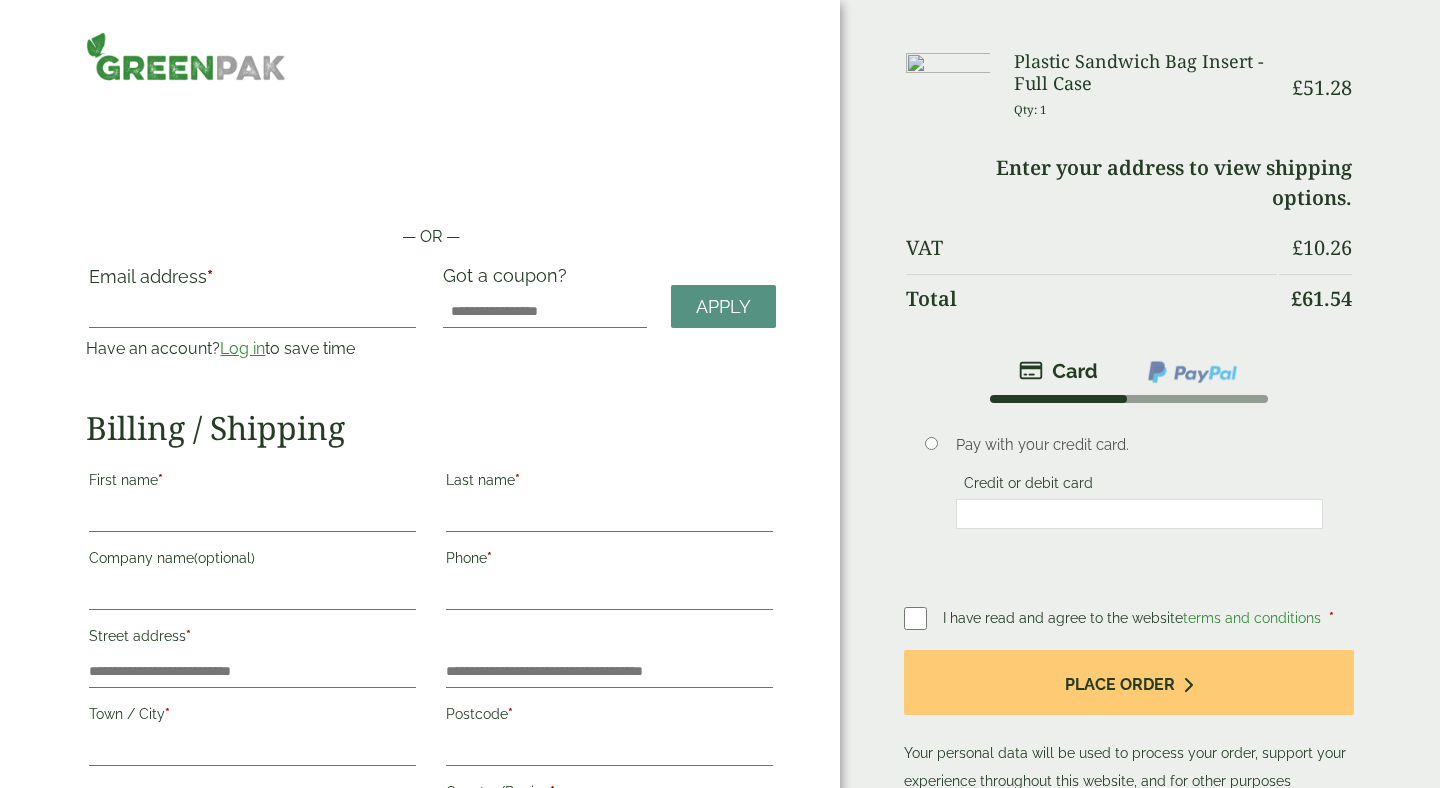 scroll, scrollTop: 0, scrollLeft: 0, axis: both 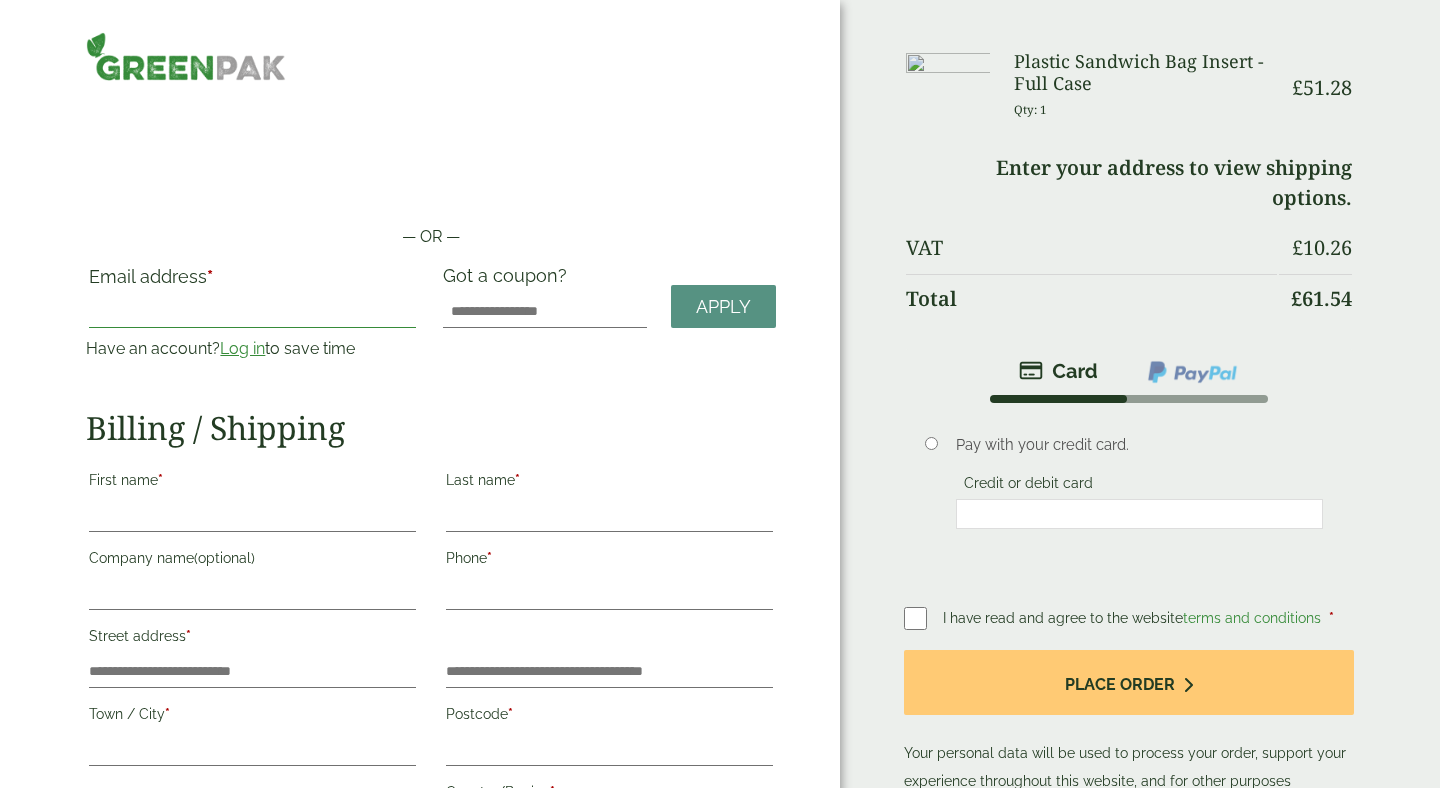 click on "Email address  *" at bounding box center [252, 312] 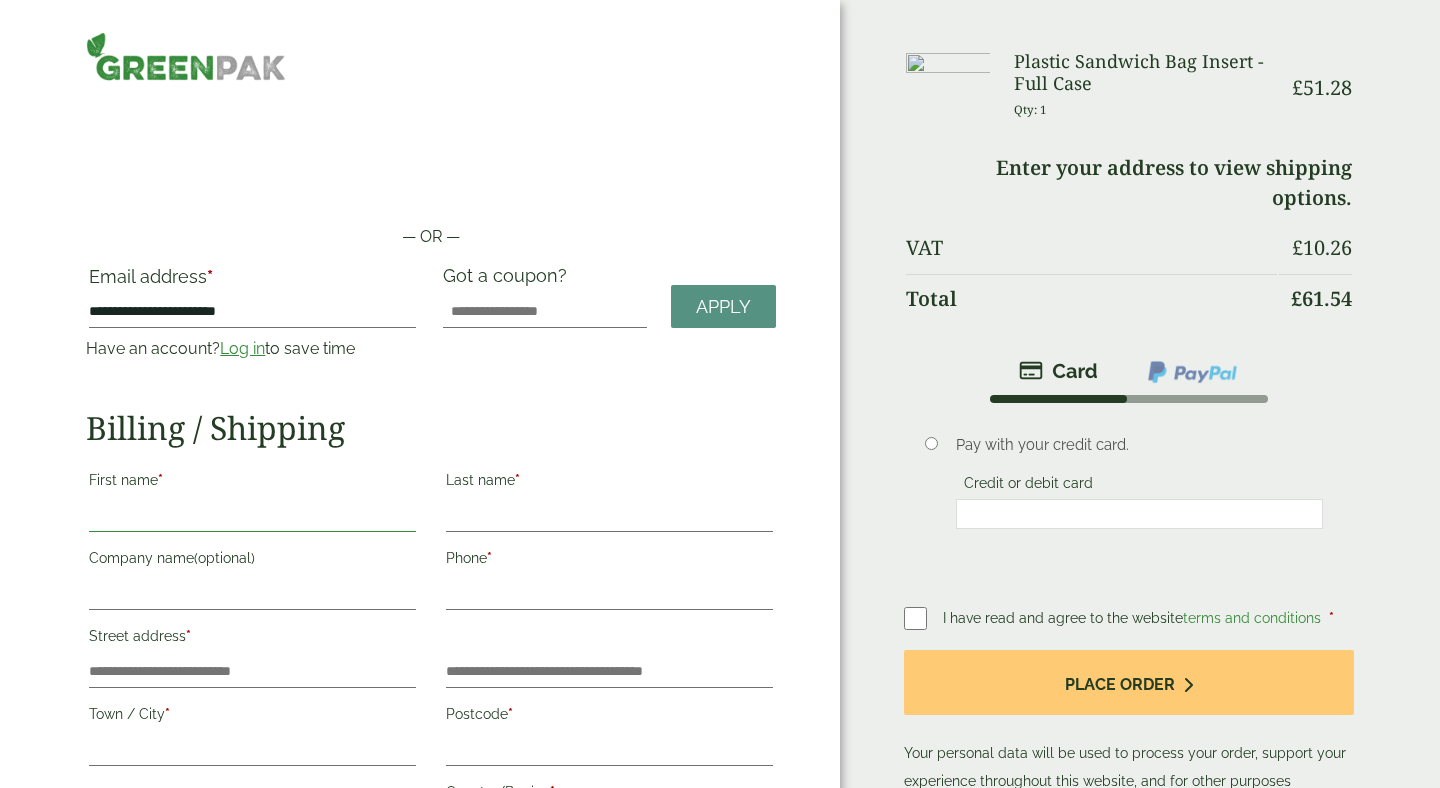 type on "*****" 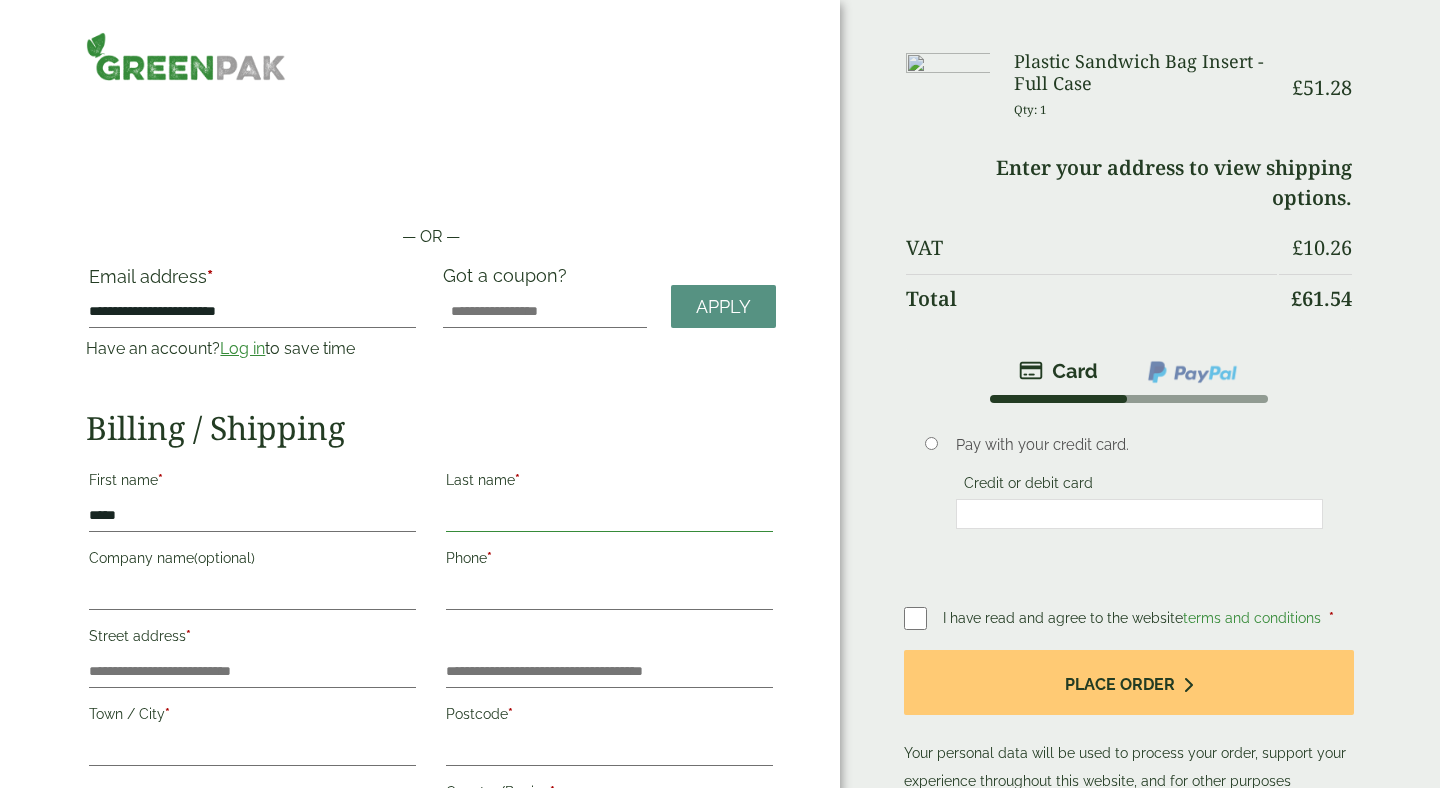 type on "*****" 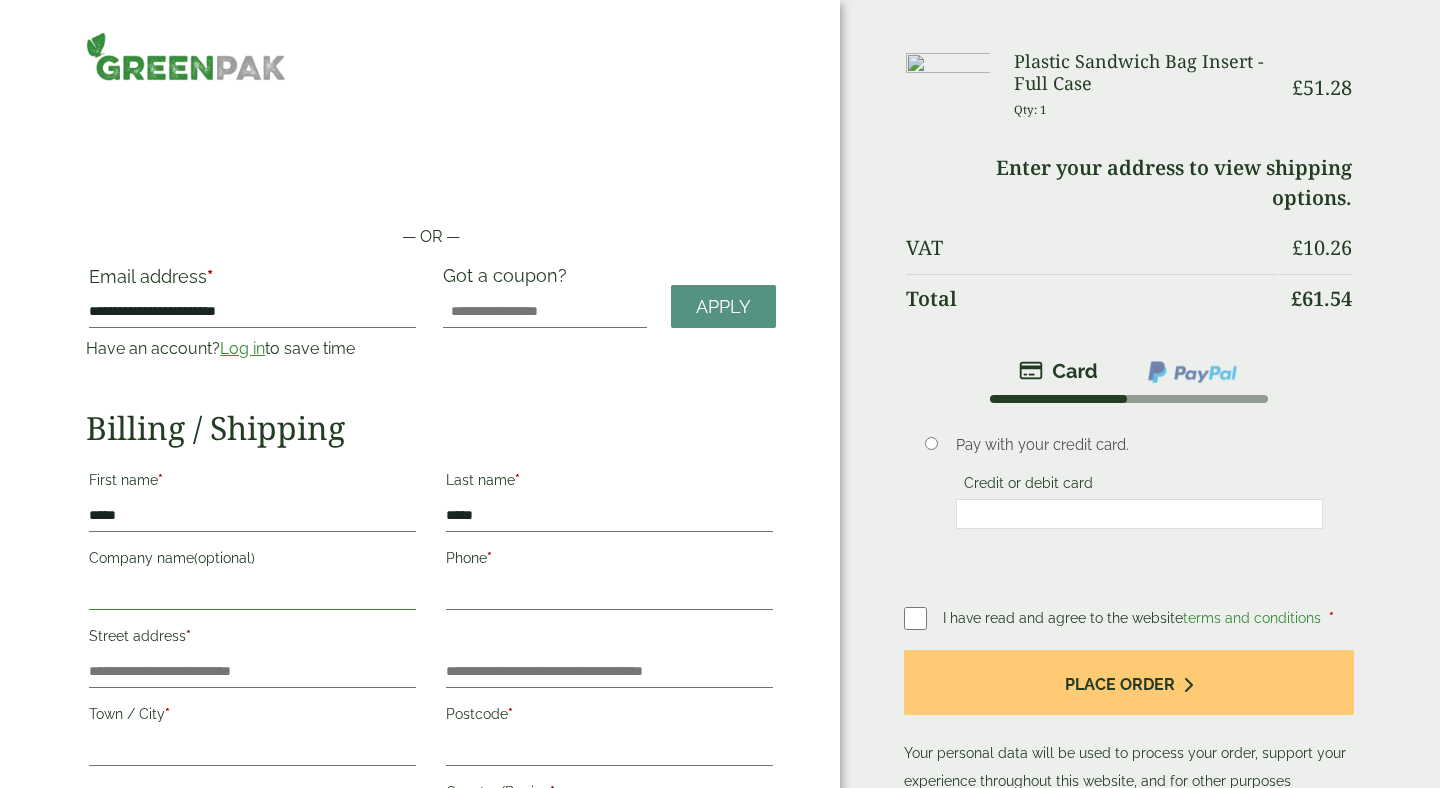 type on "**********" 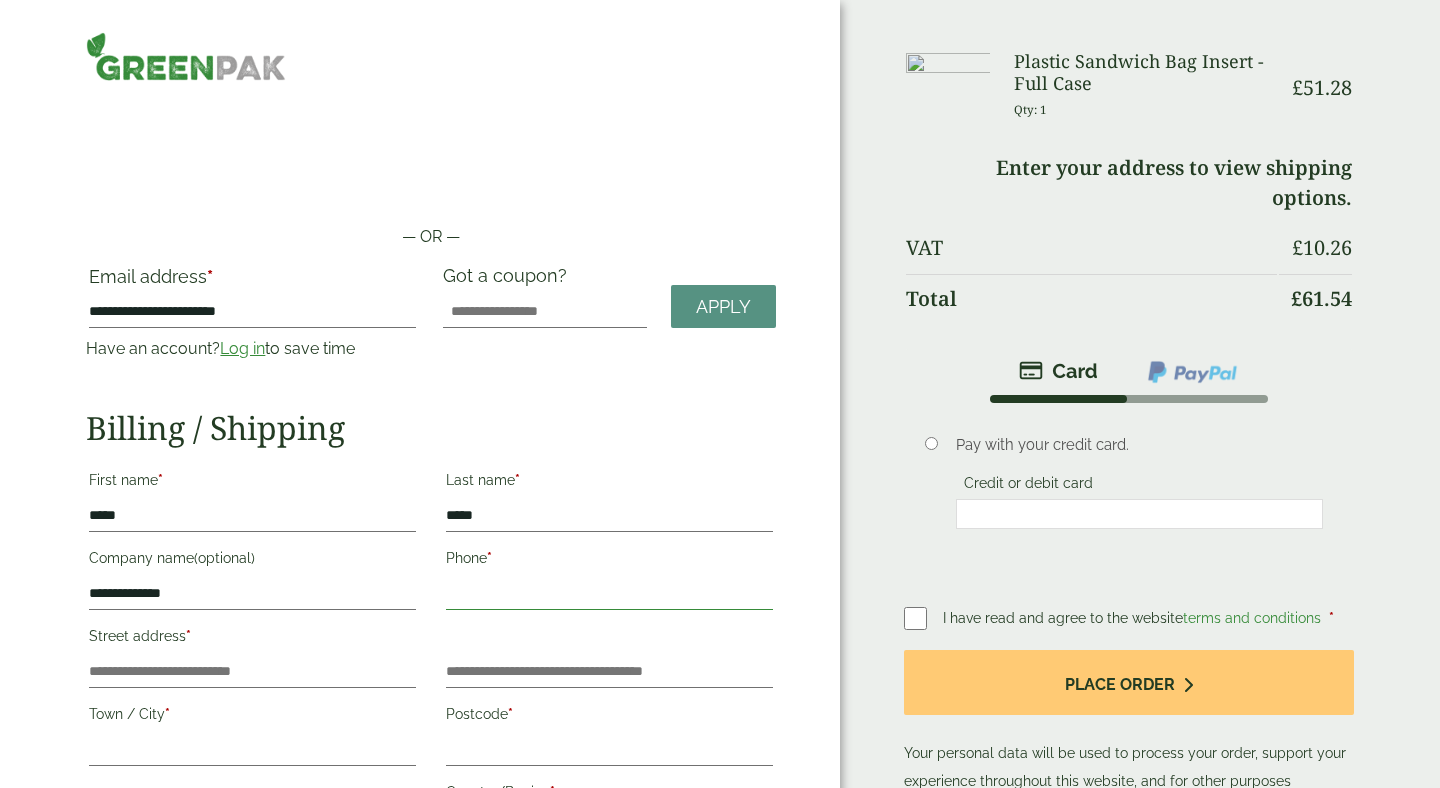 type on "**********" 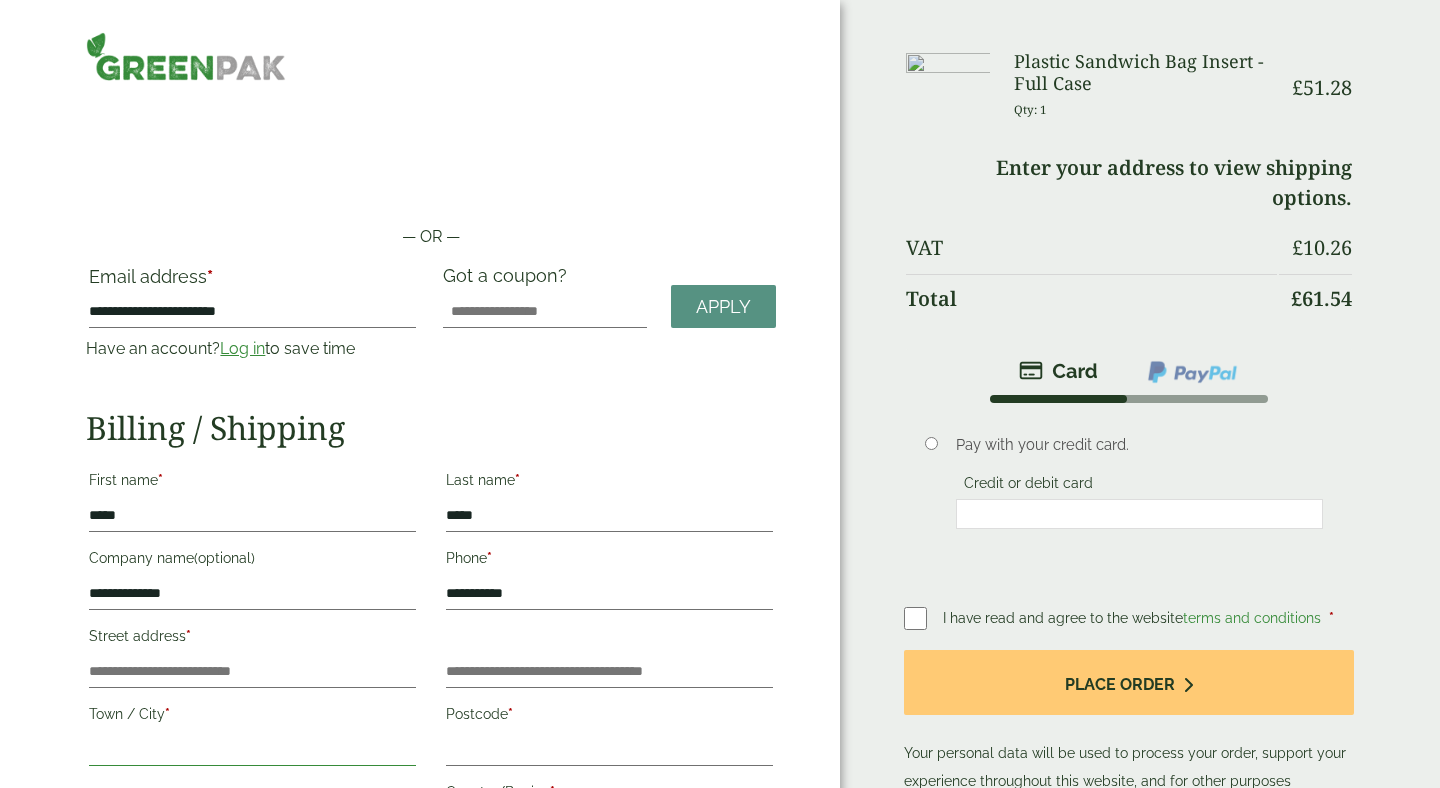 type on "*******" 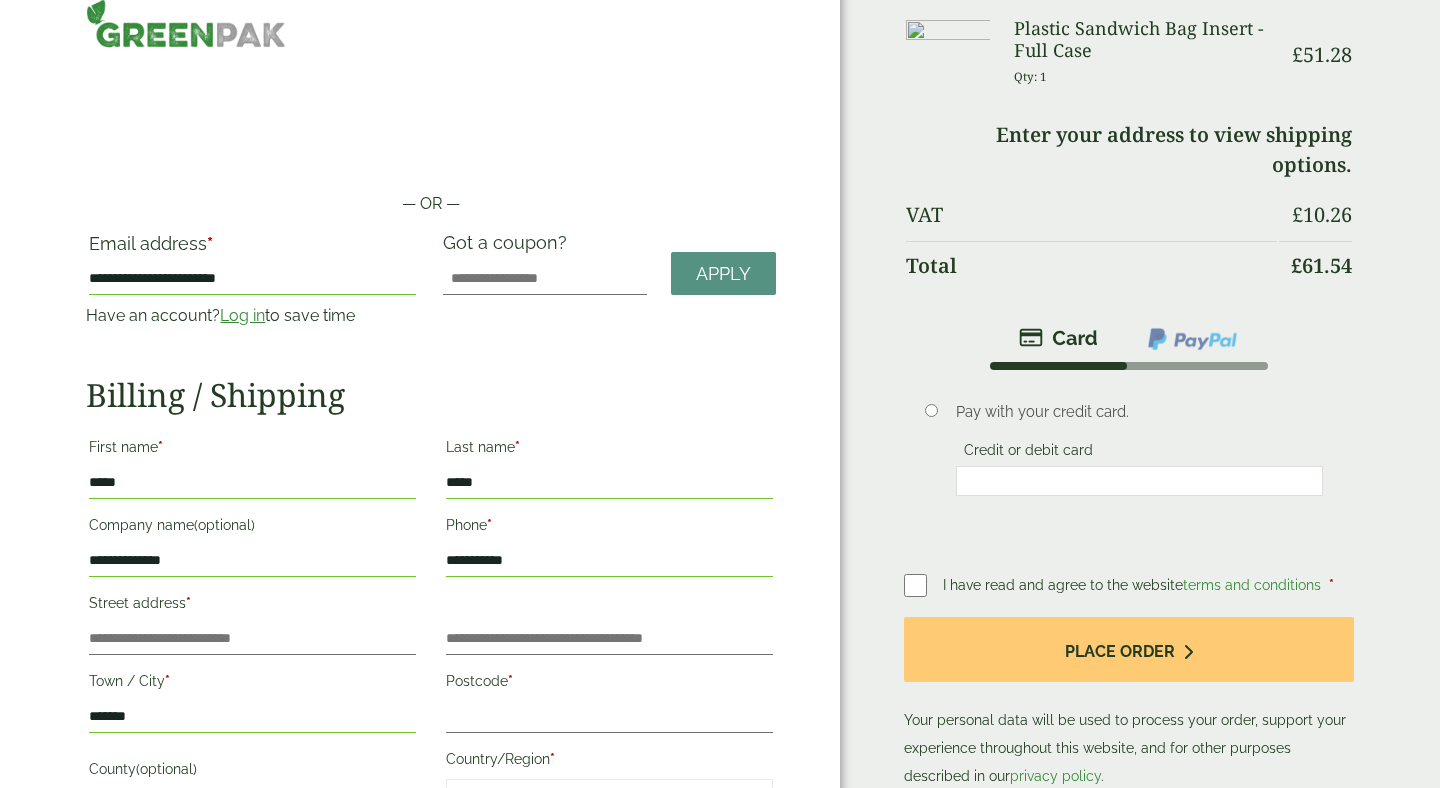 scroll, scrollTop: 0, scrollLeft: 0, axis: both 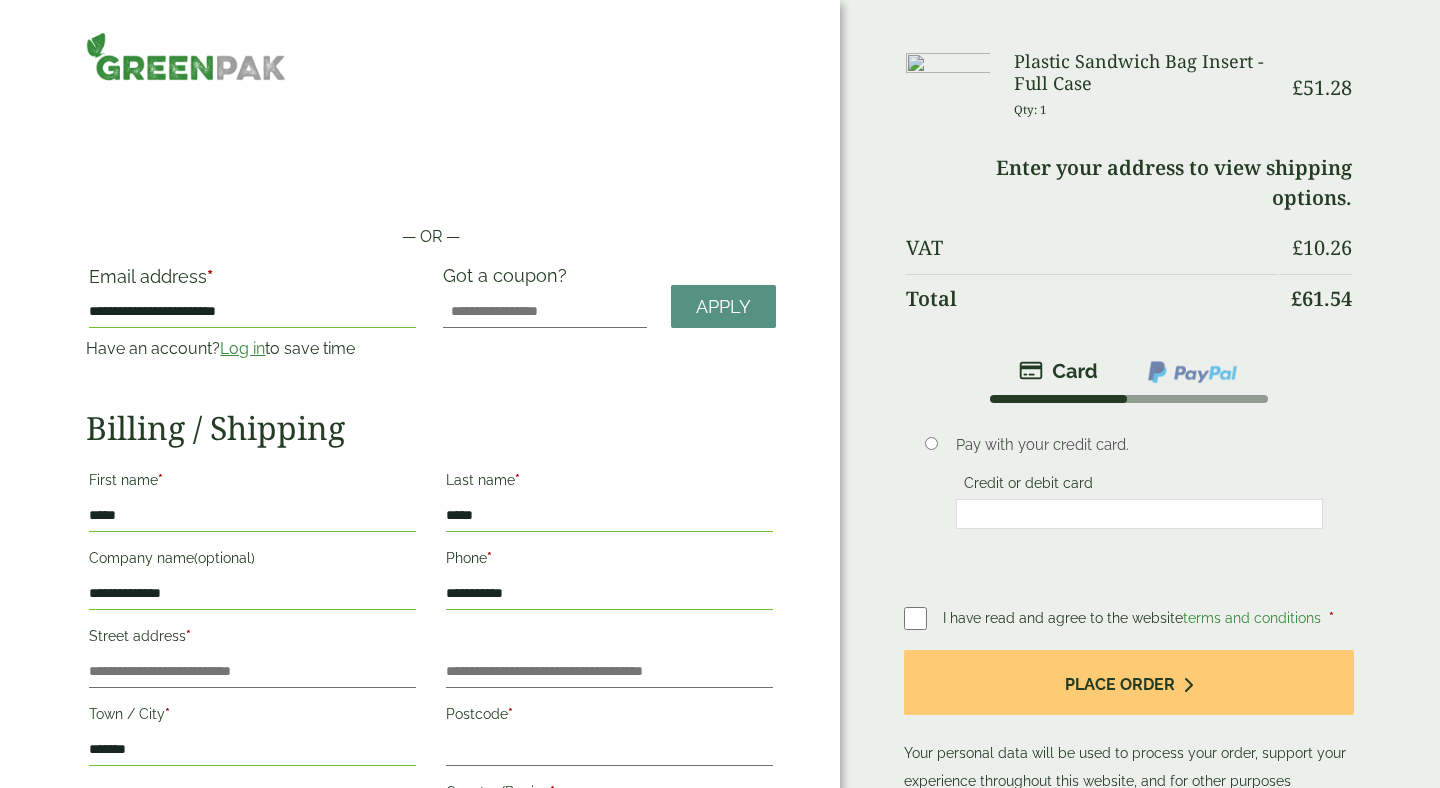 click on "Log in" at bounding box center (242, 348) 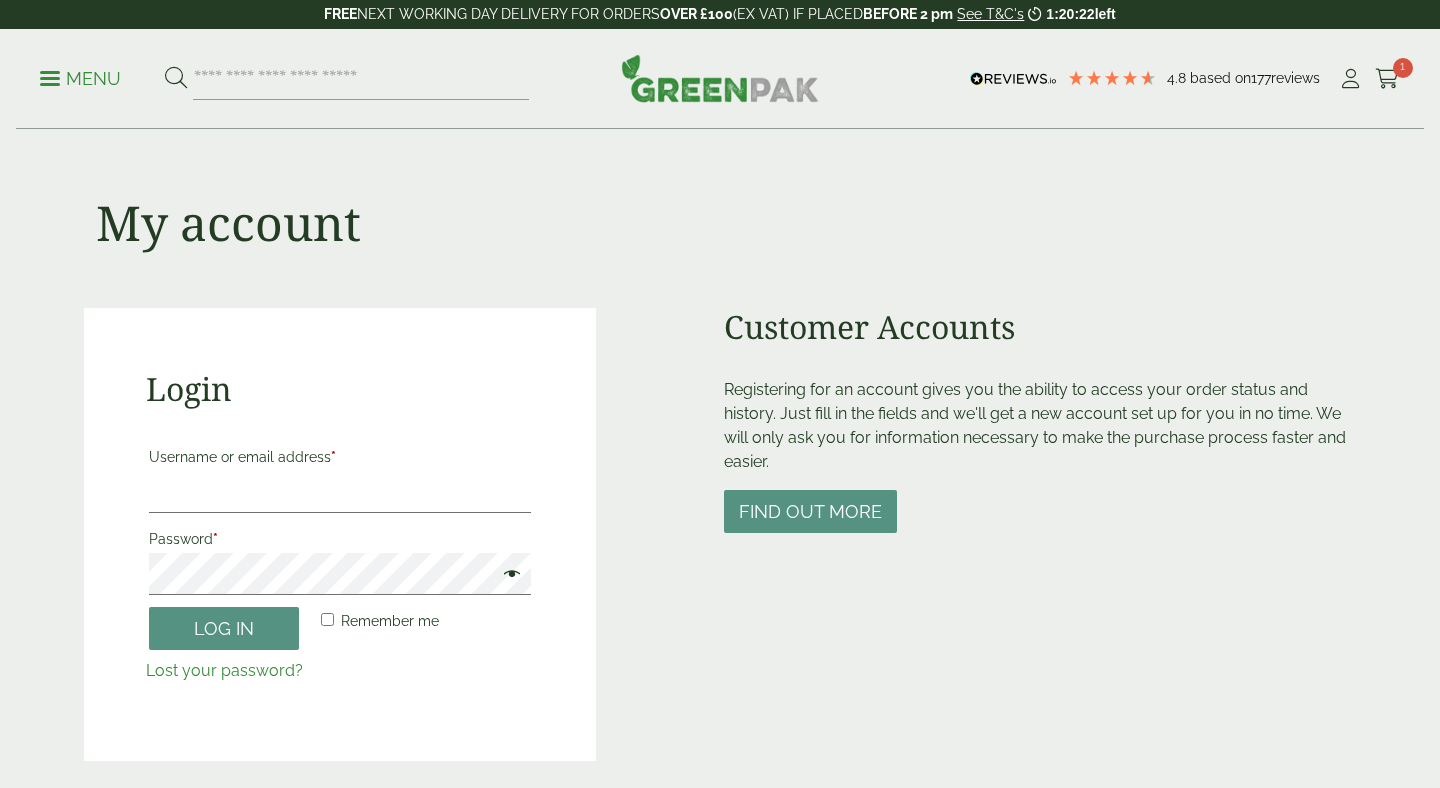 scroll, scrollTop: 0, scrollLeft: 0, axis: both 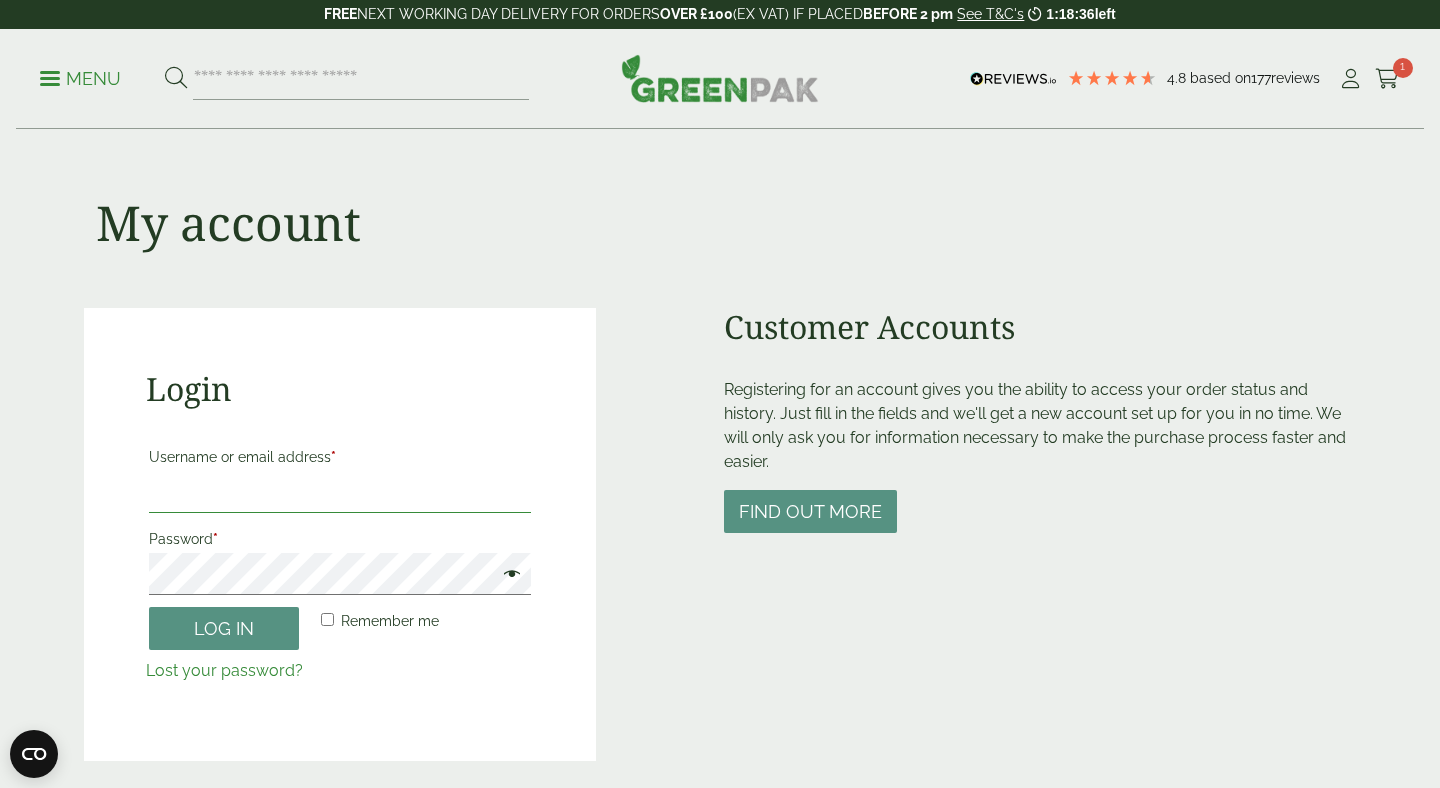 click on "Username or email address  *" at bounding box center (340, 492) 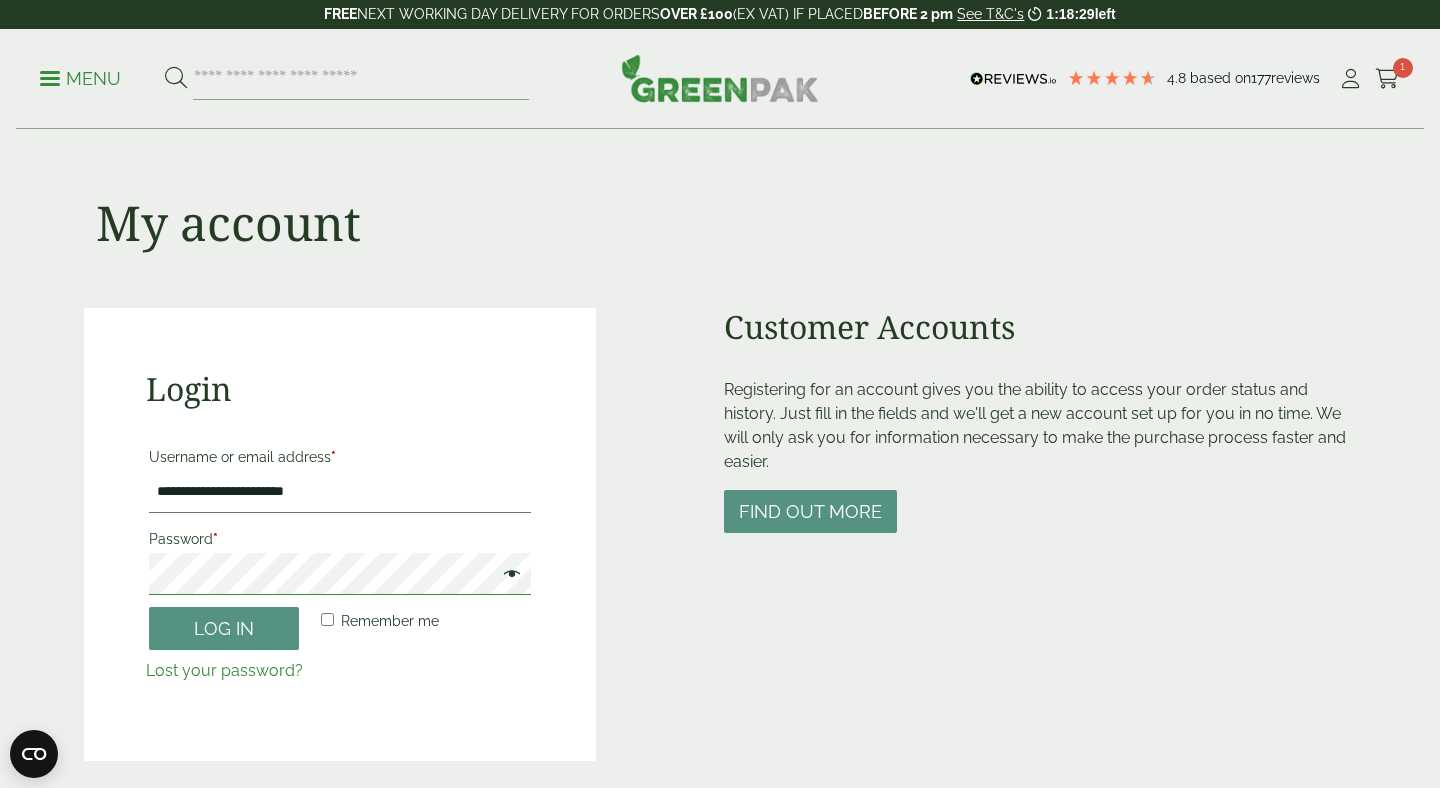 click on "Log in" at bounding box center (224, 628) 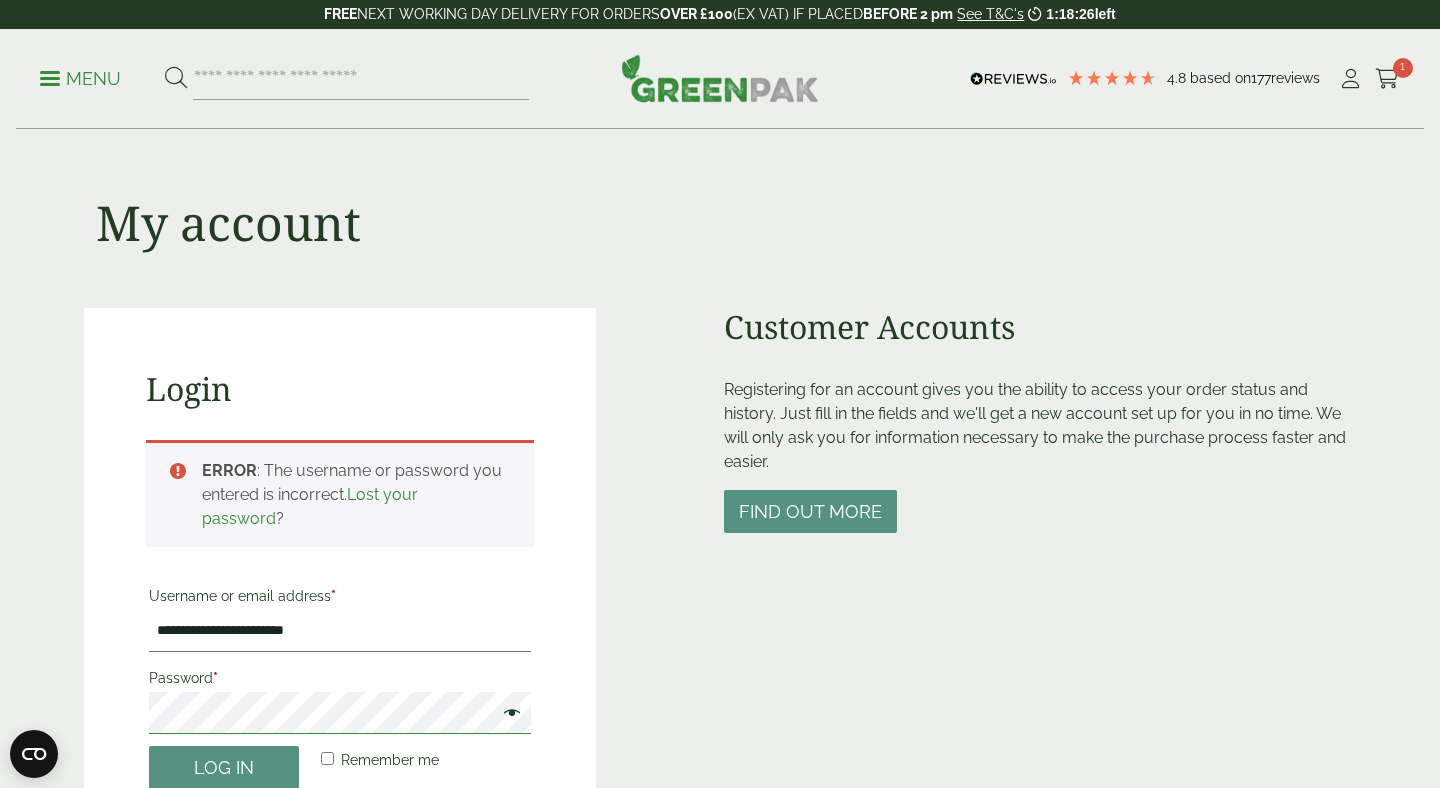 scroll, scrollTop: 440, scrollLeft: 0, axis: vertical 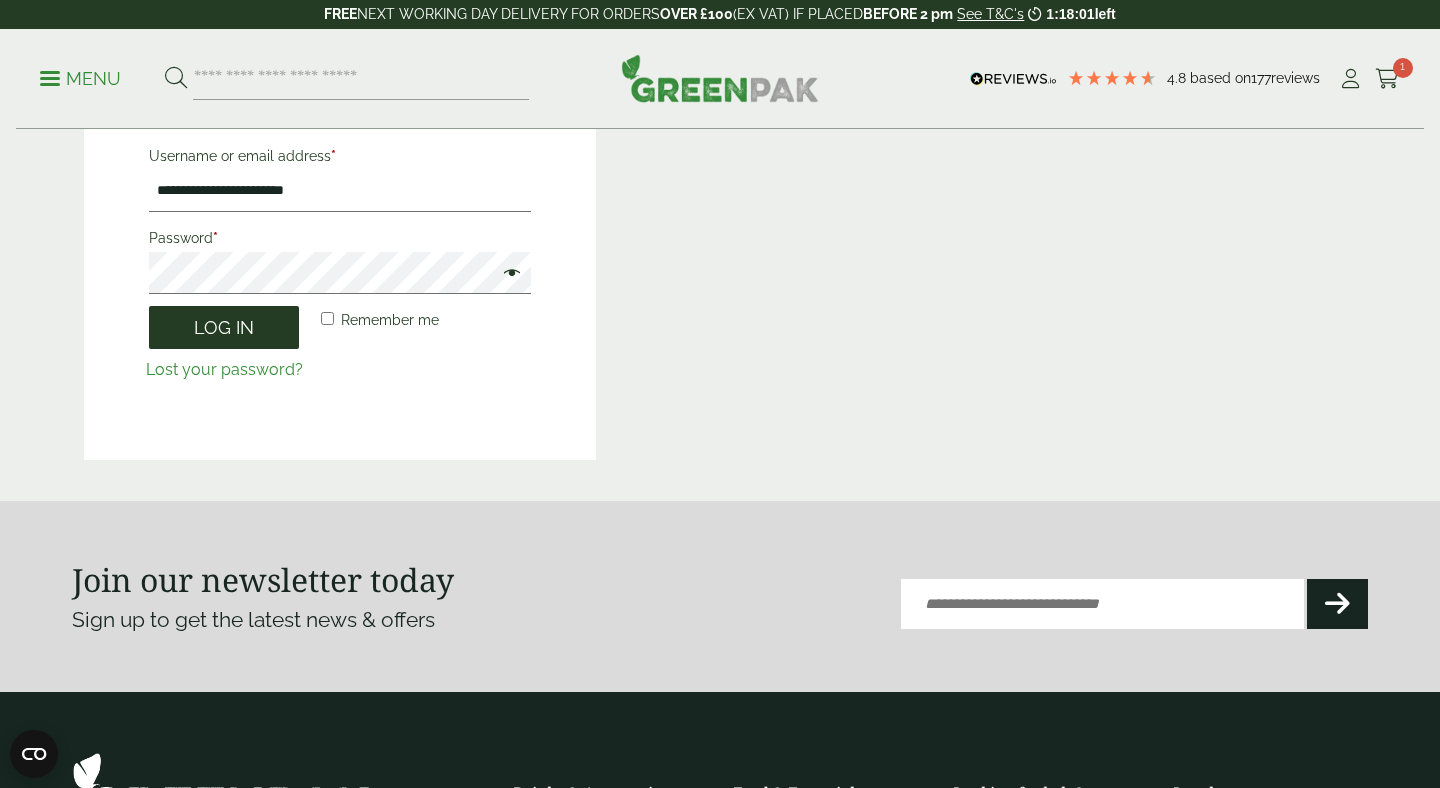 click on "Log in" at bounding box center [224, 327] 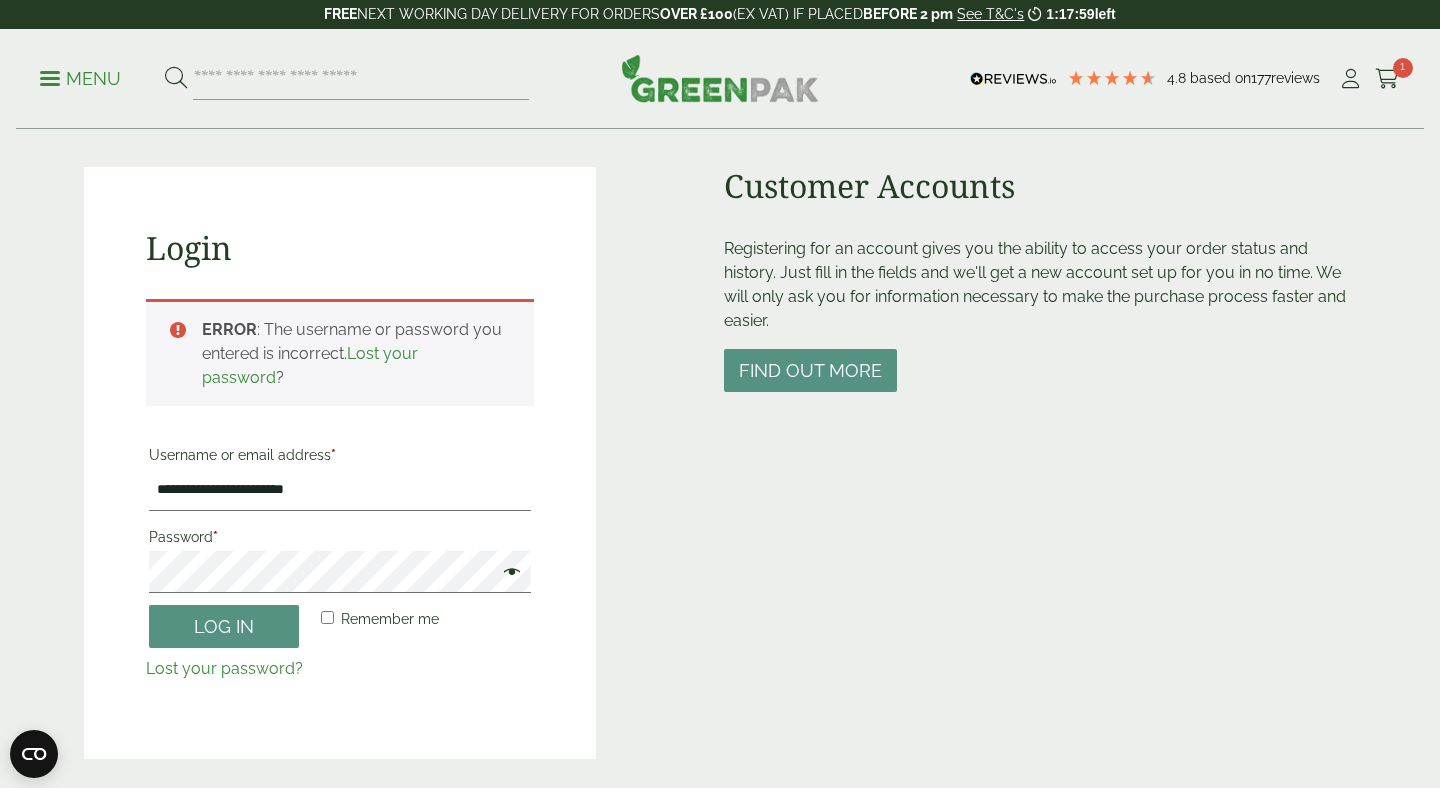 scroll, scrollTop: 132, scrollLeft: 0, axis: vertical 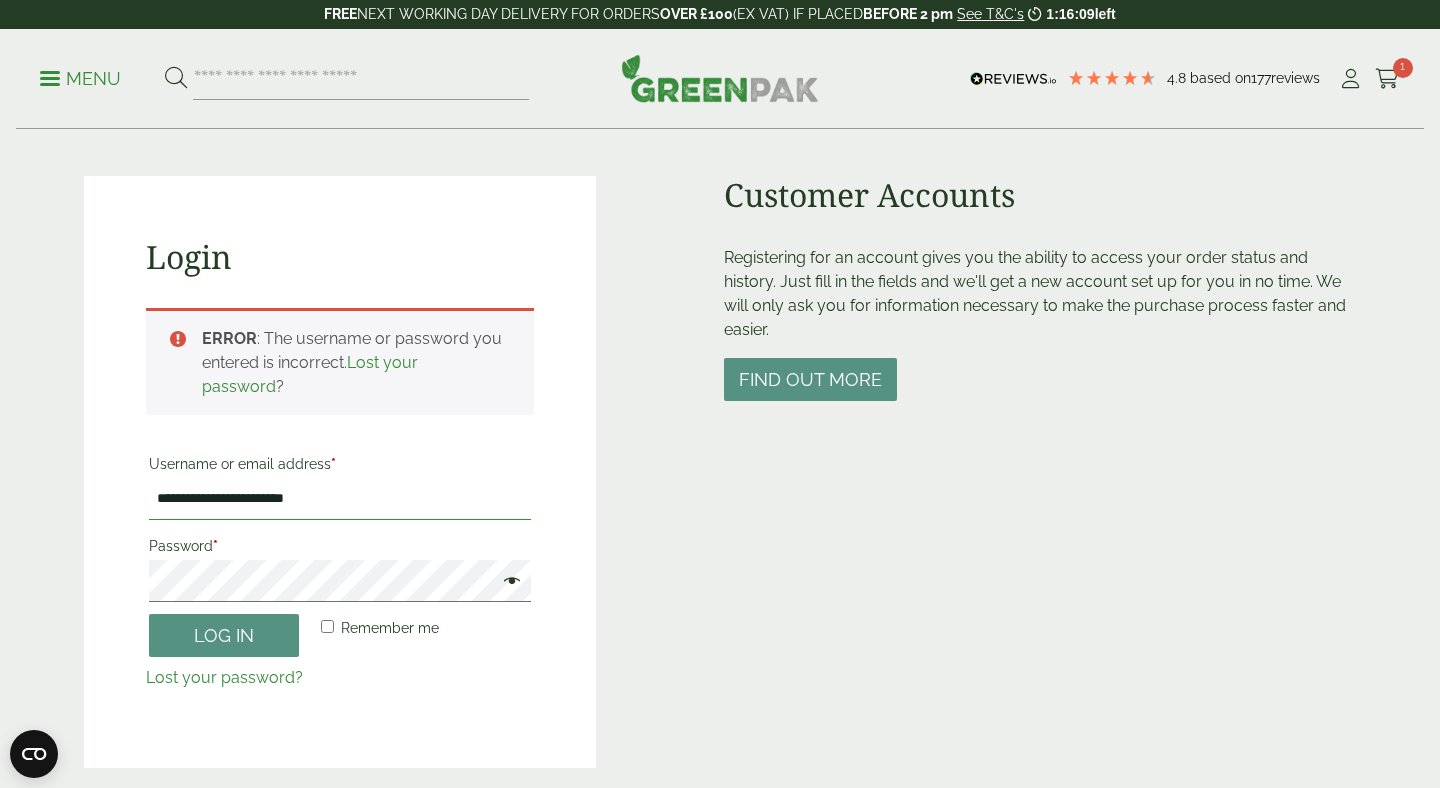 click on "**********" at bounding box center [340, 499] 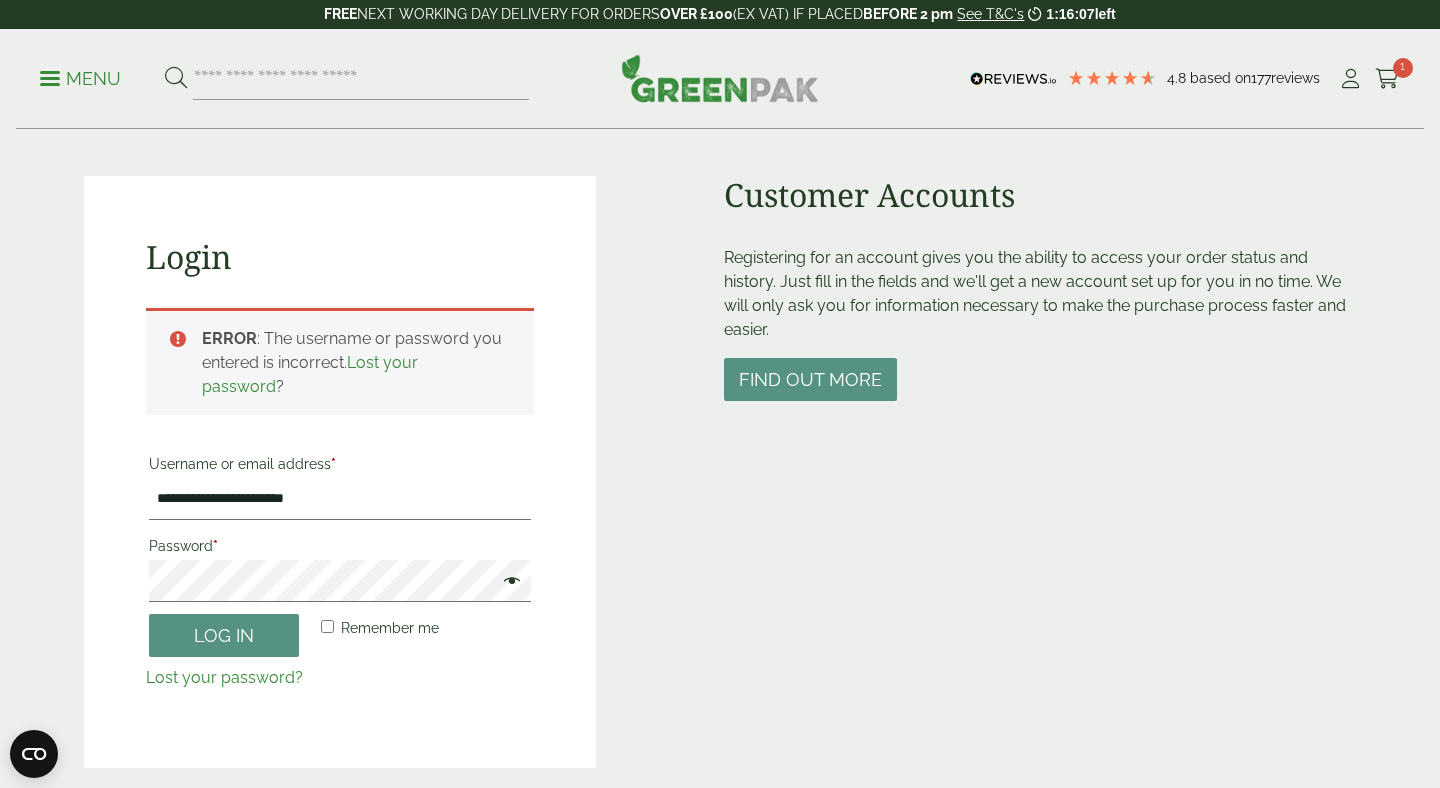 click at bounding box center [507, 583] 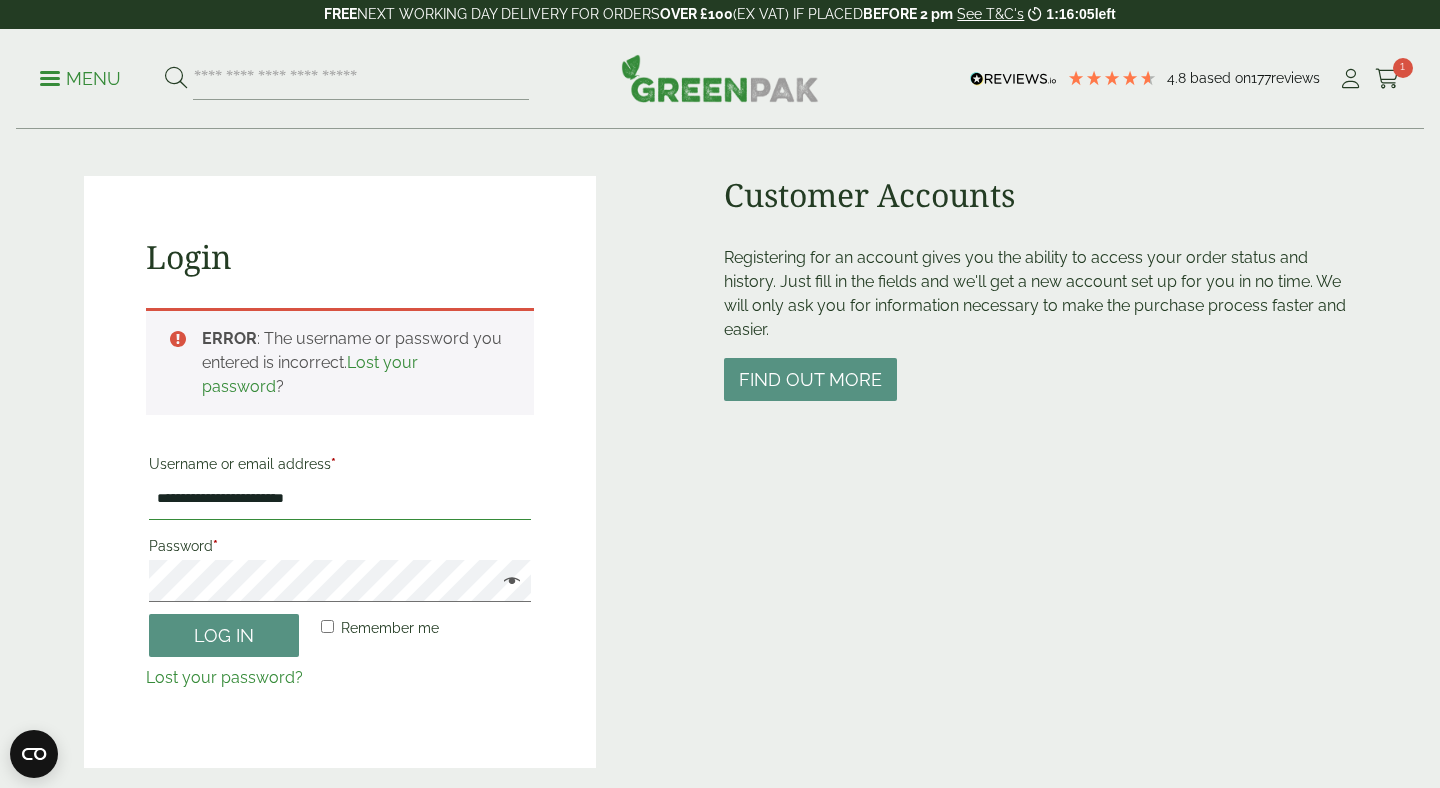 click on "**********" at bounding box center (340, 499) 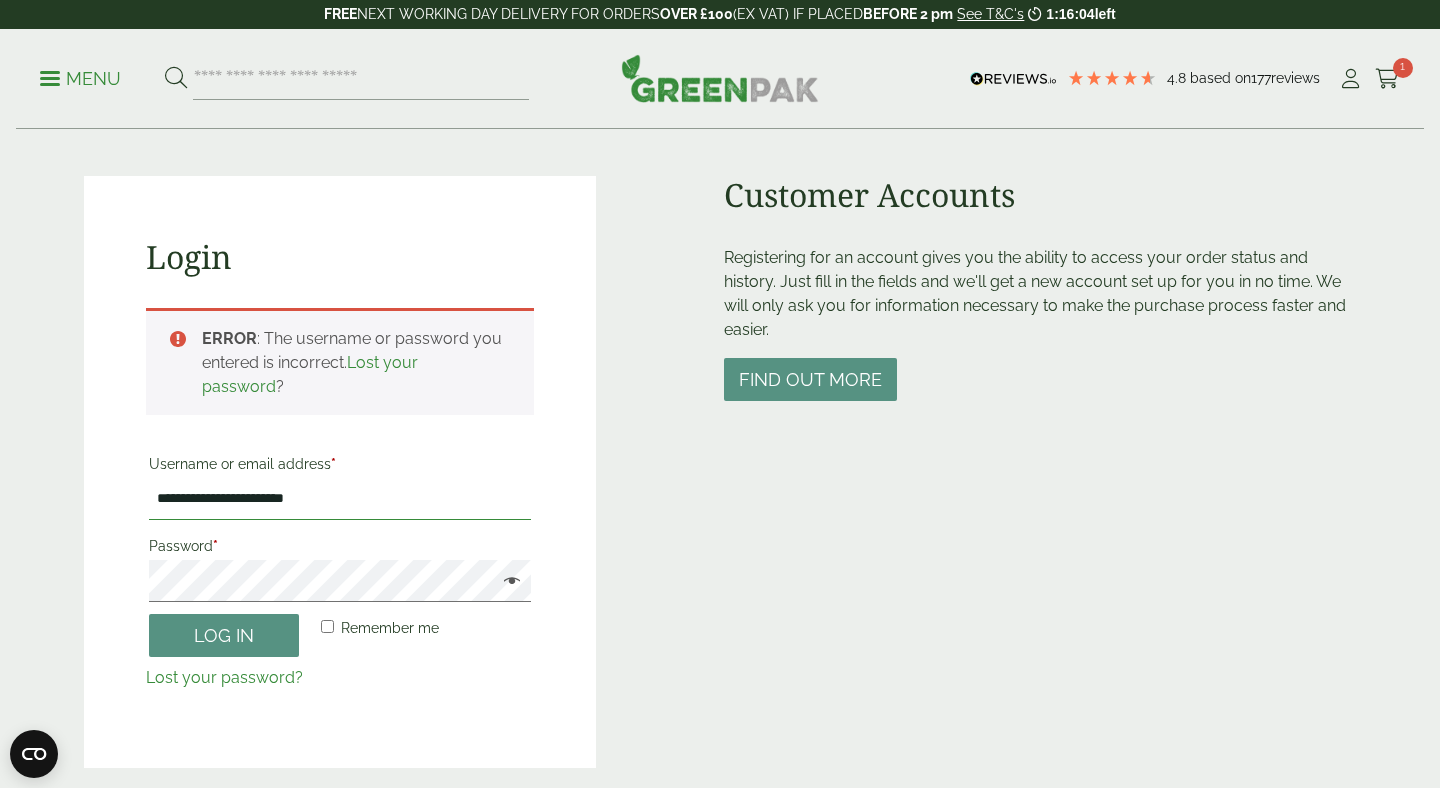 click on "**********" at bounding box center (340, 499) 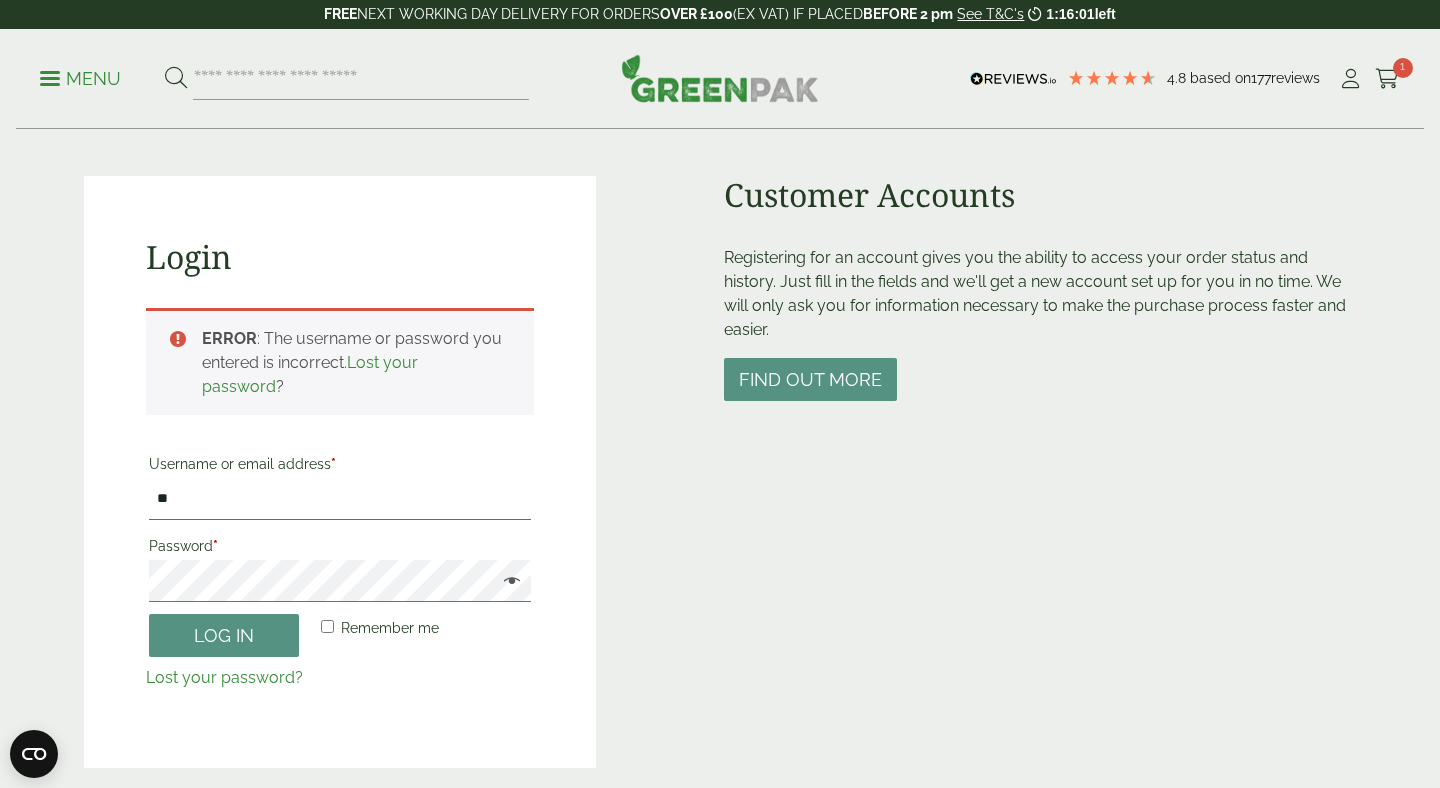 type on "**********" 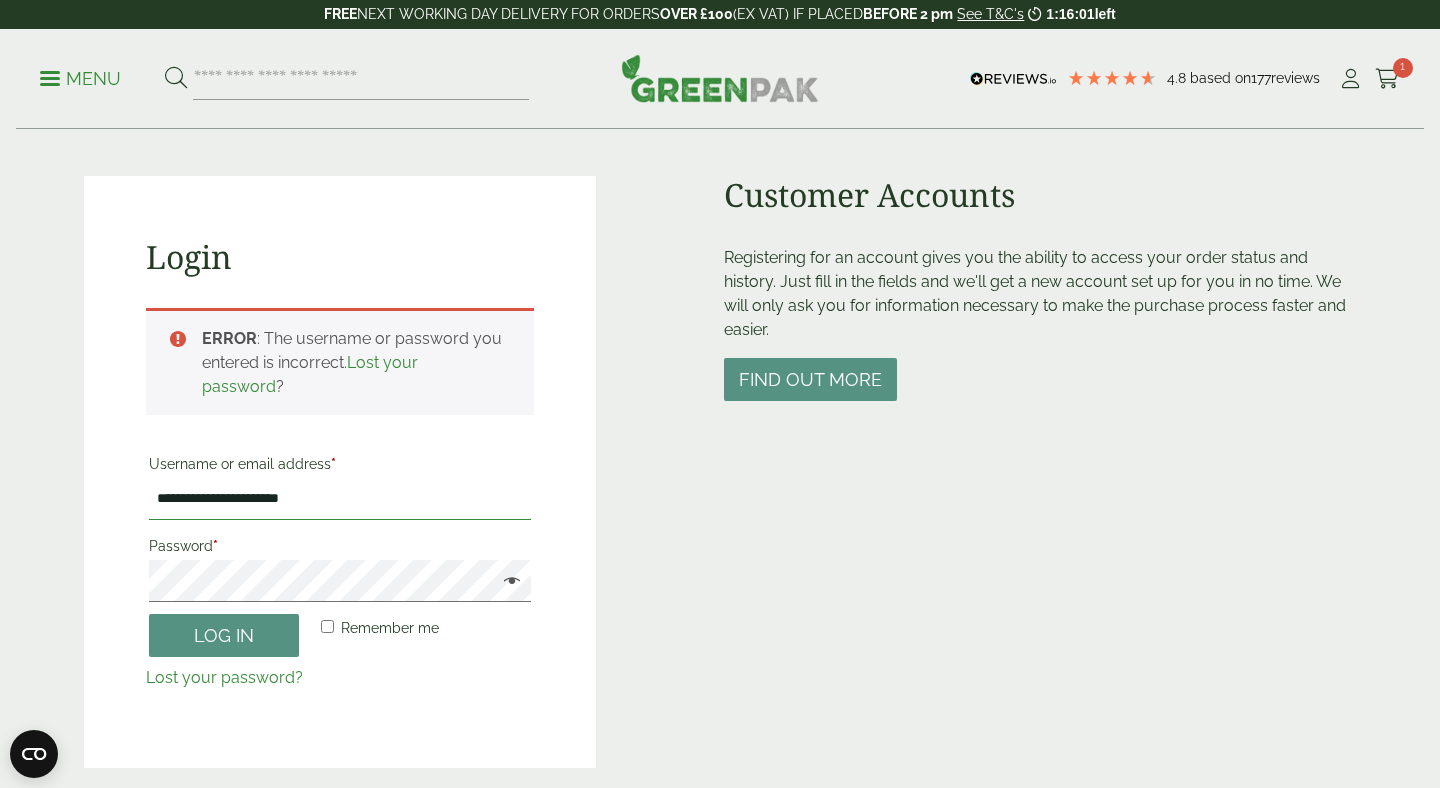 click on "Log in" at bounding box center [224, 635] 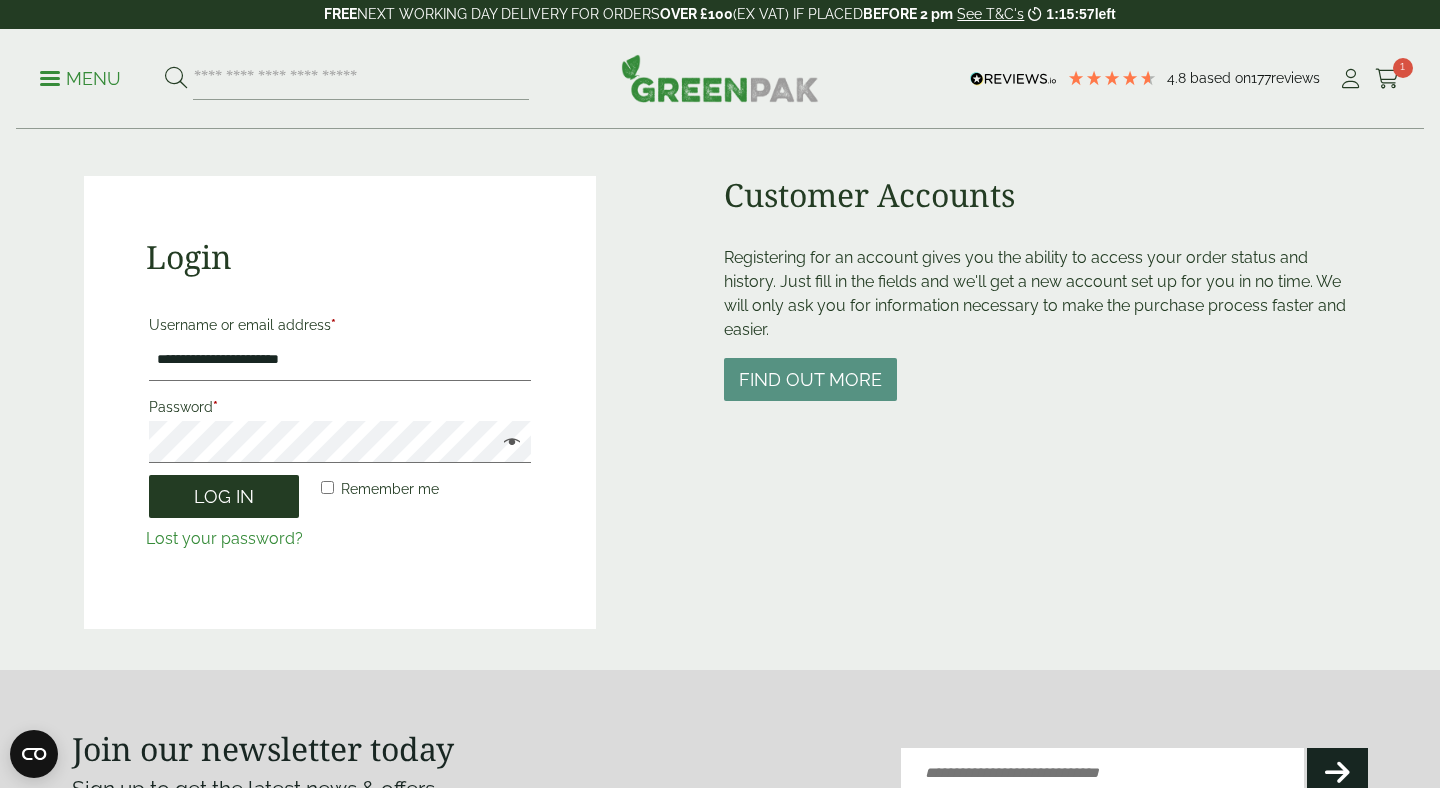 click on "Log in" at bounding box center [224, 496] 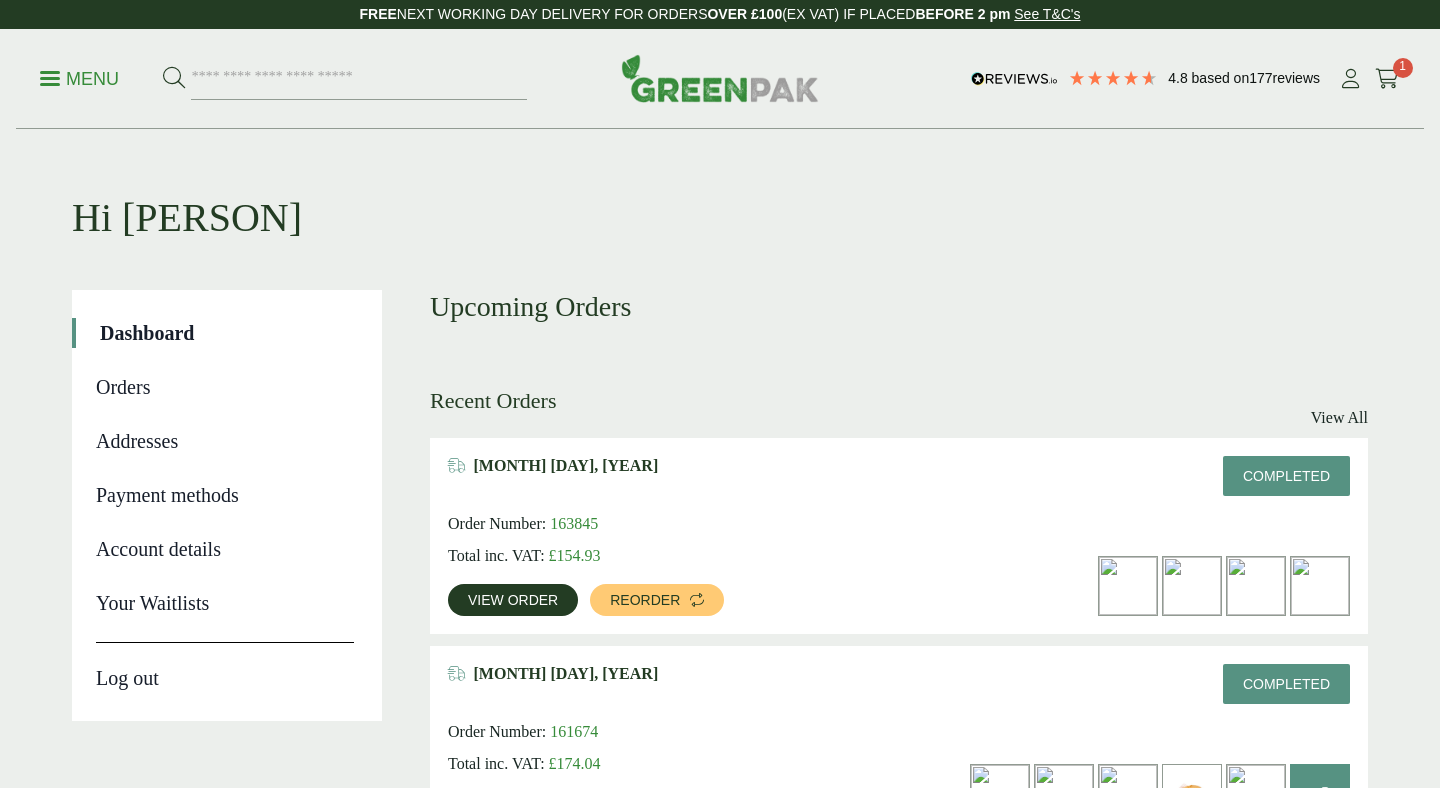 scroll, scrollTop: 0, scrollLeft: 0, axis: both 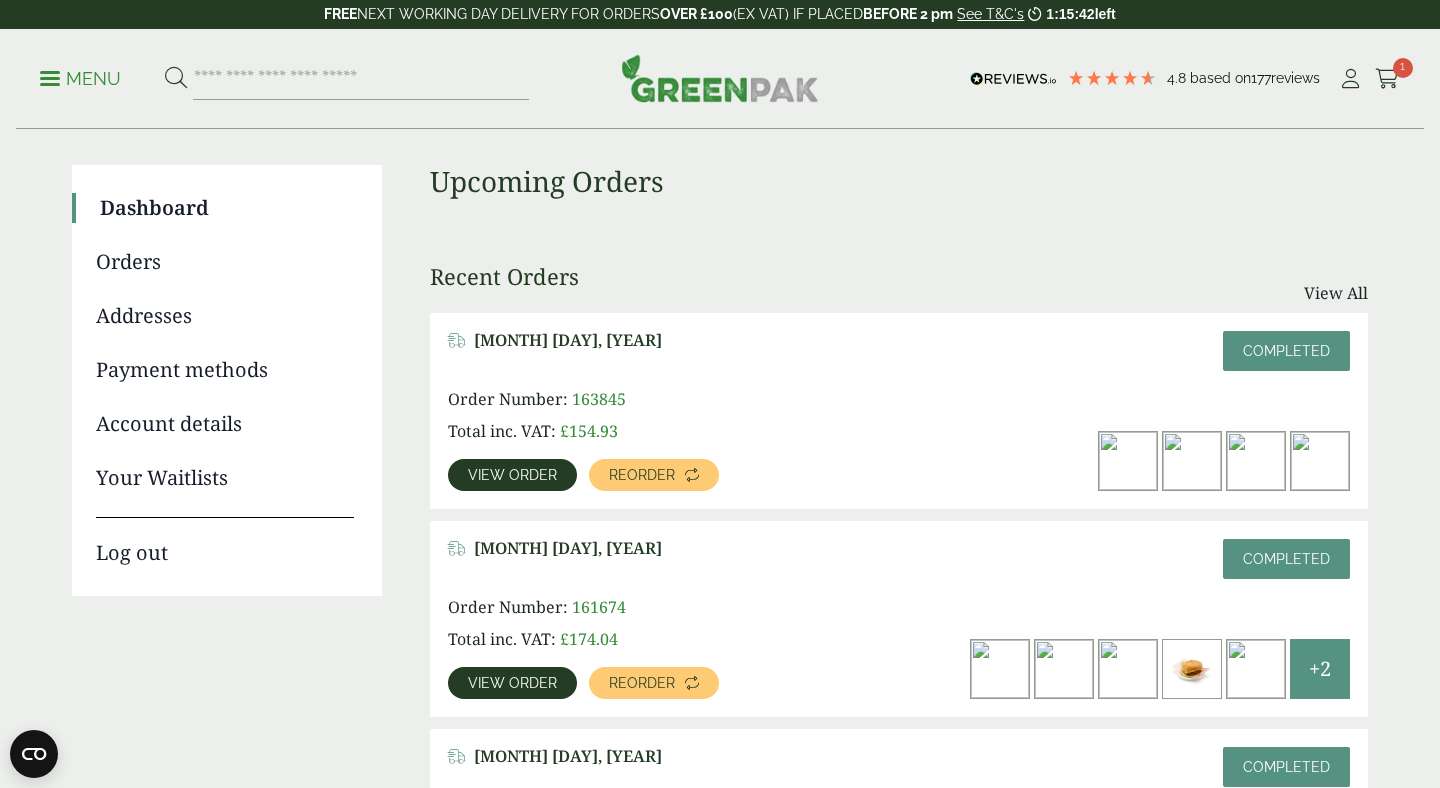 click at bounding box center (1128, 461) 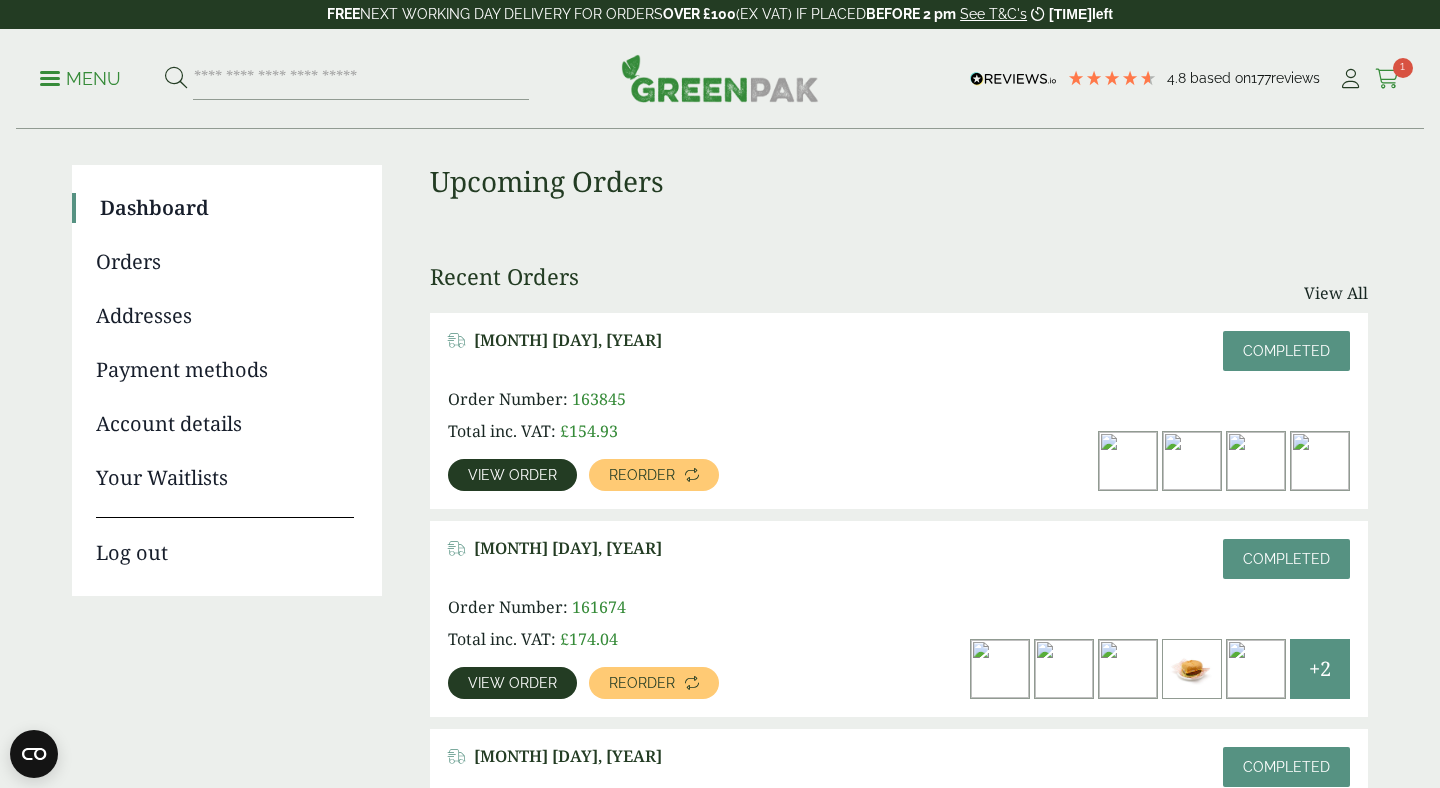 click on "1" at bounding box center (1403, 68) 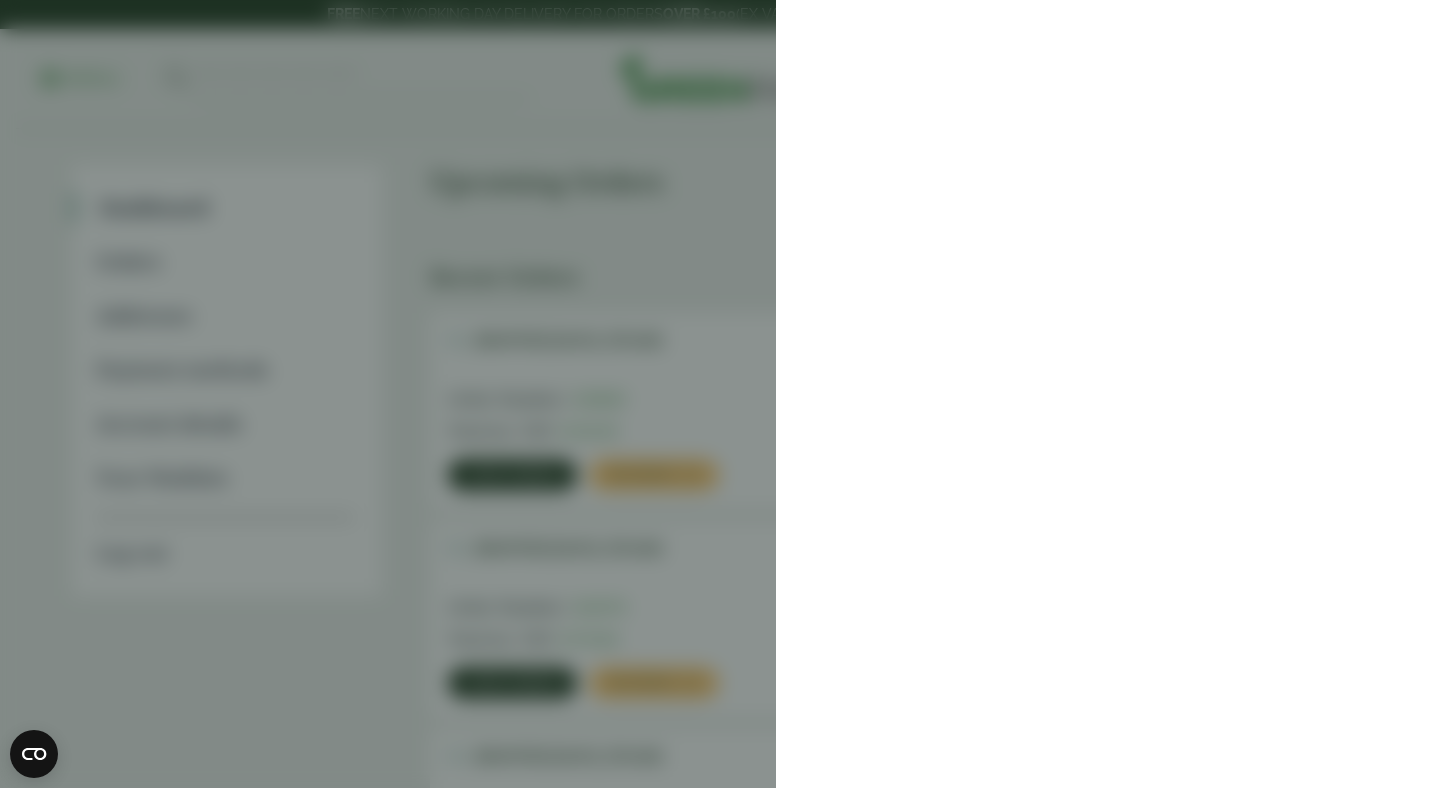 click at bounding box center [720, 394] 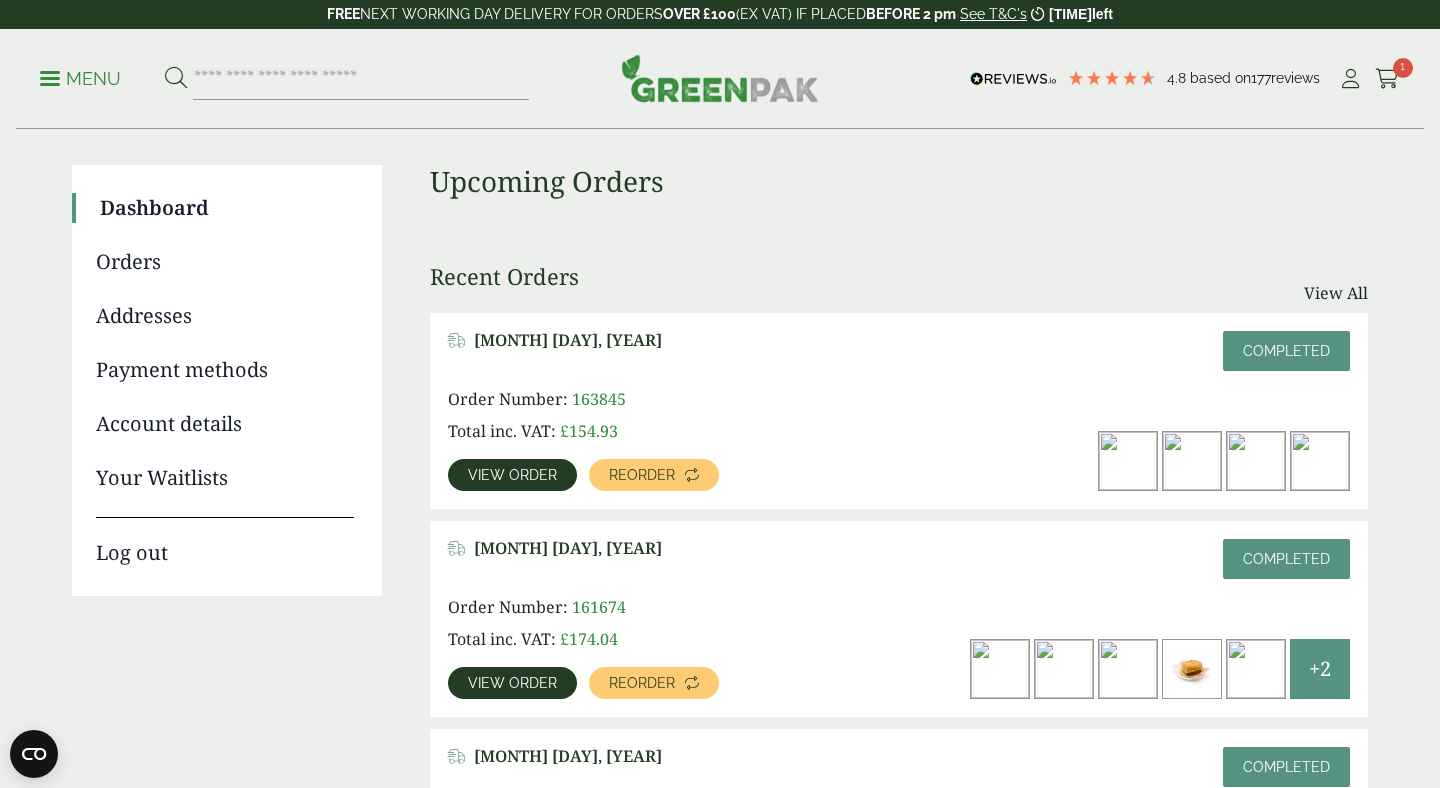 click on "Menu" at bounding box center (80, 79) 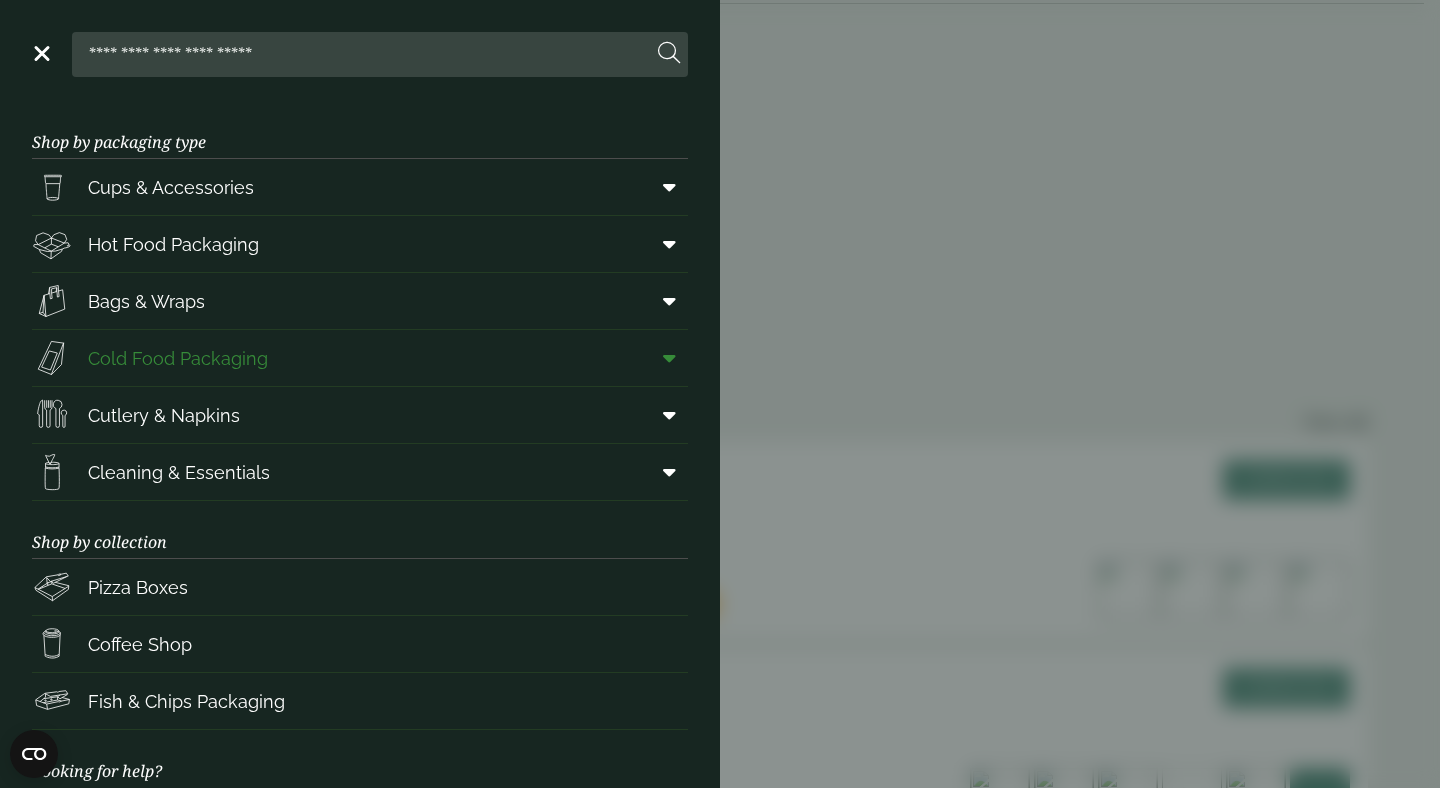 click on "Cold Food Packaging" at bounding box center (360, 358) 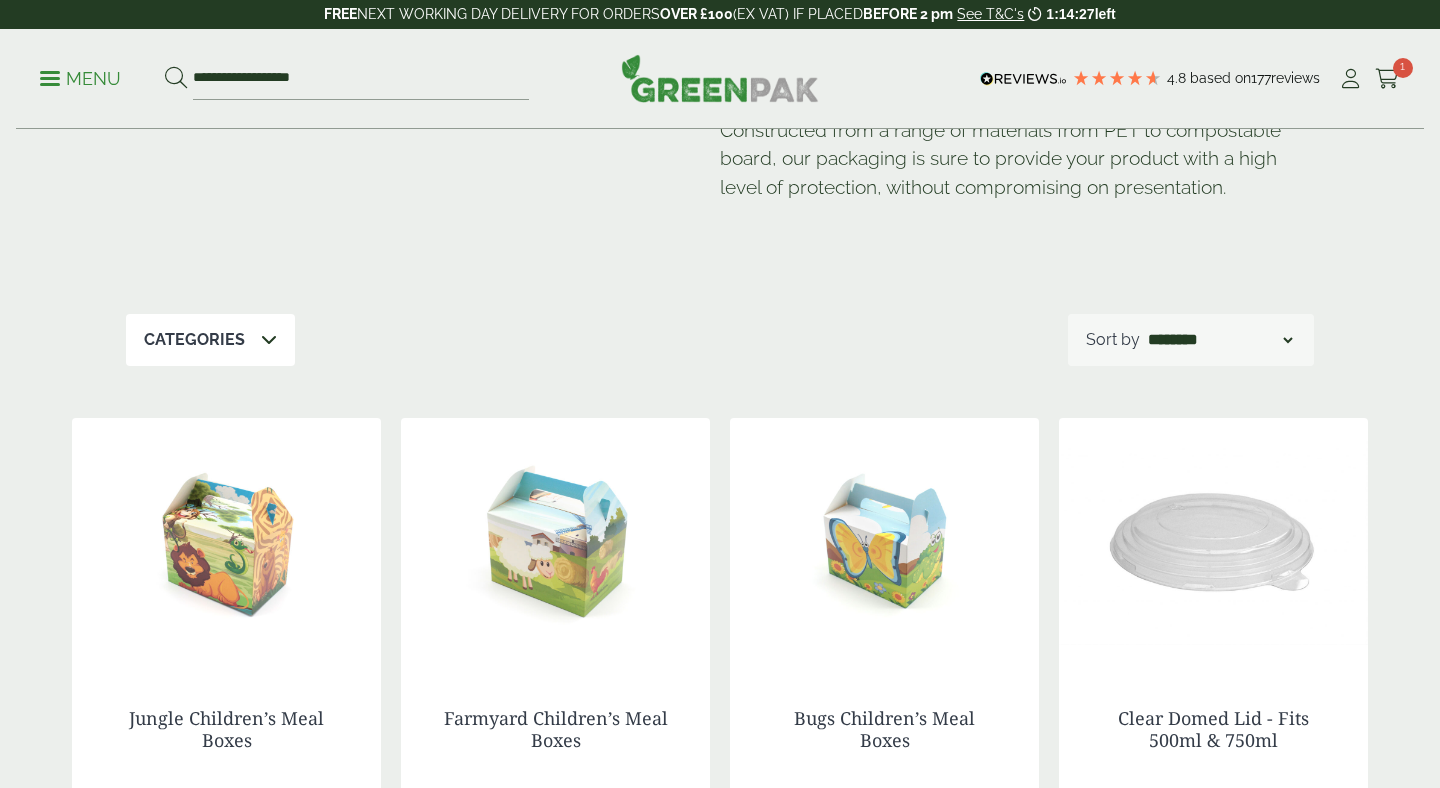scroll, scrollTop: 270, scrollLeft: 0, axis: vertical 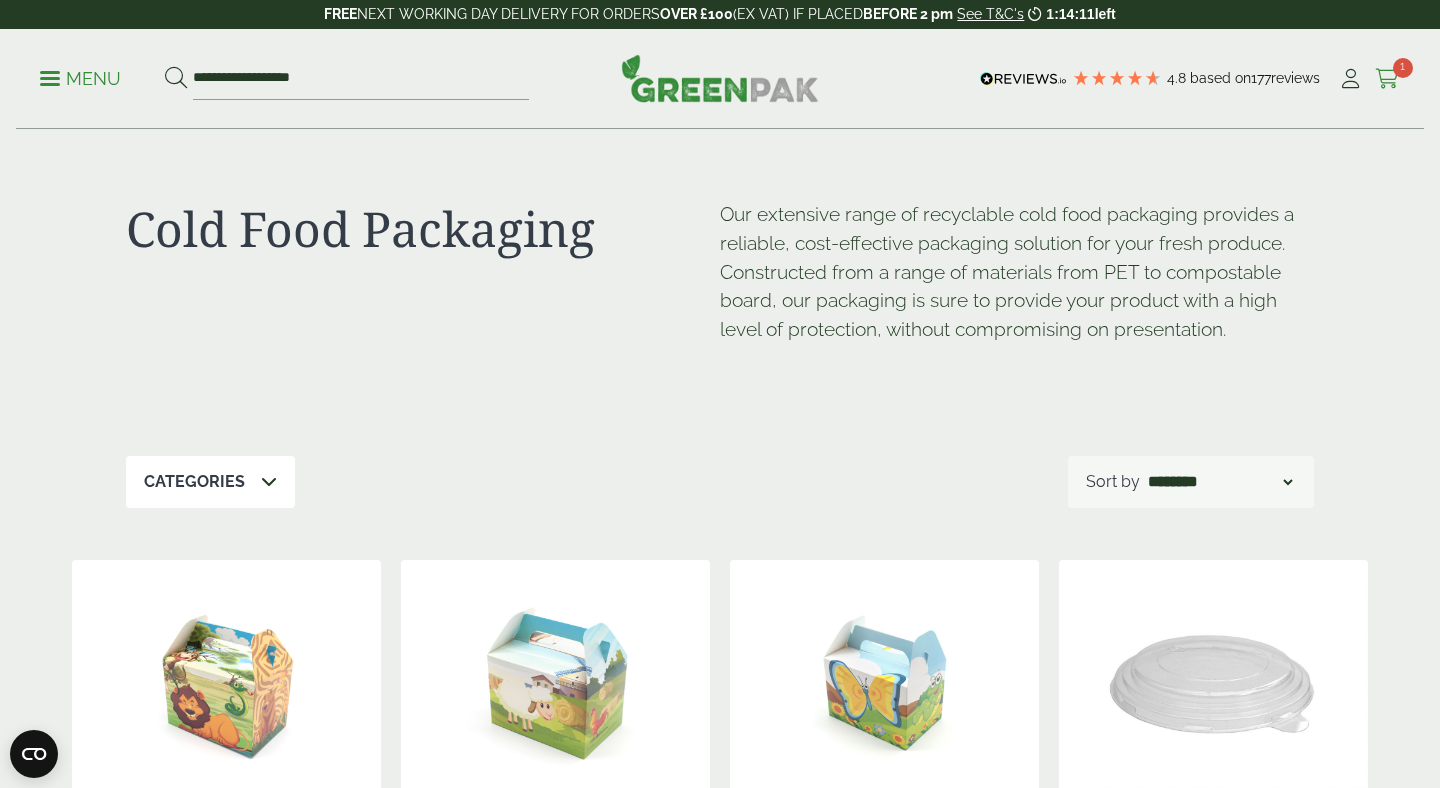 click at bounding box center (1387, 79) 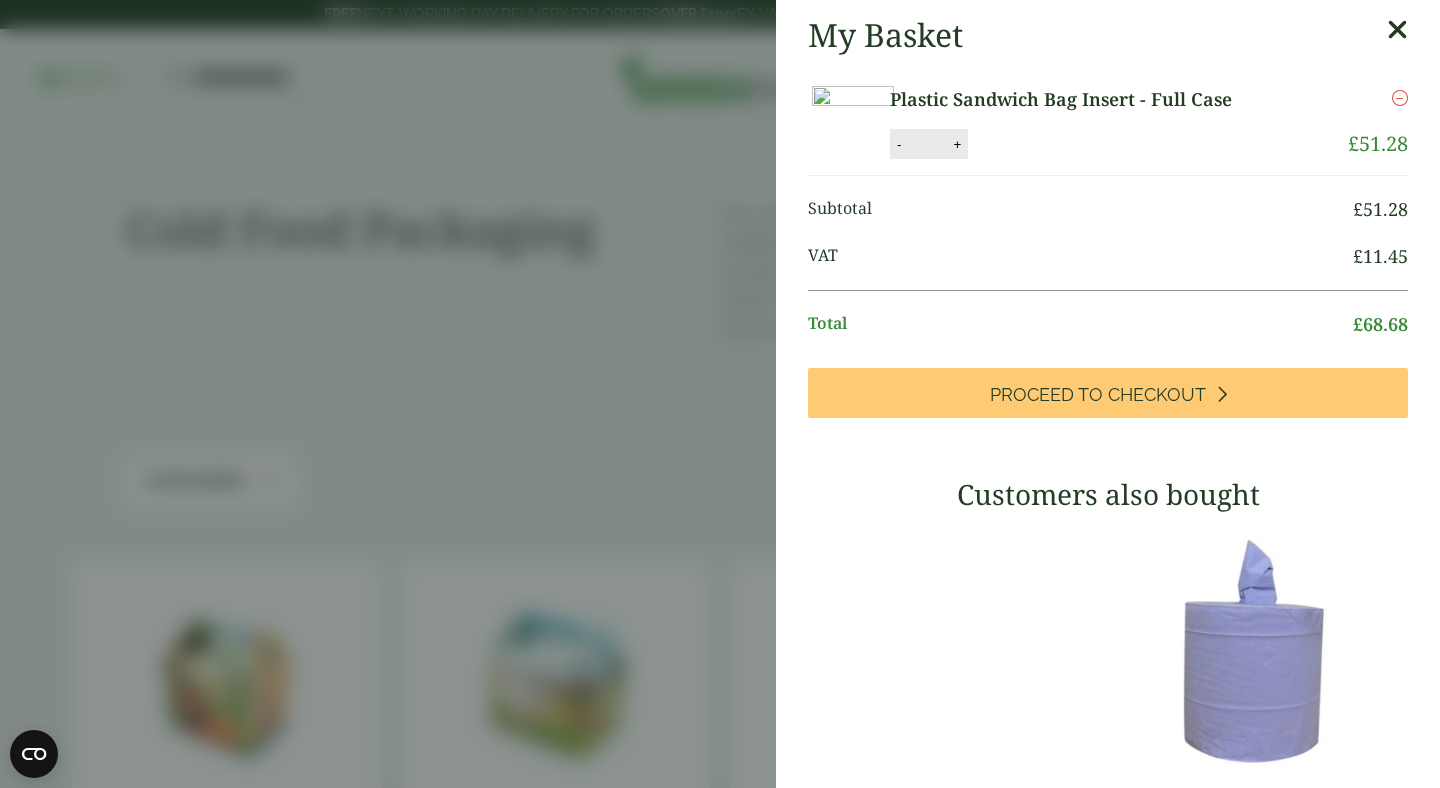 click at bounding box center (1397, 30) 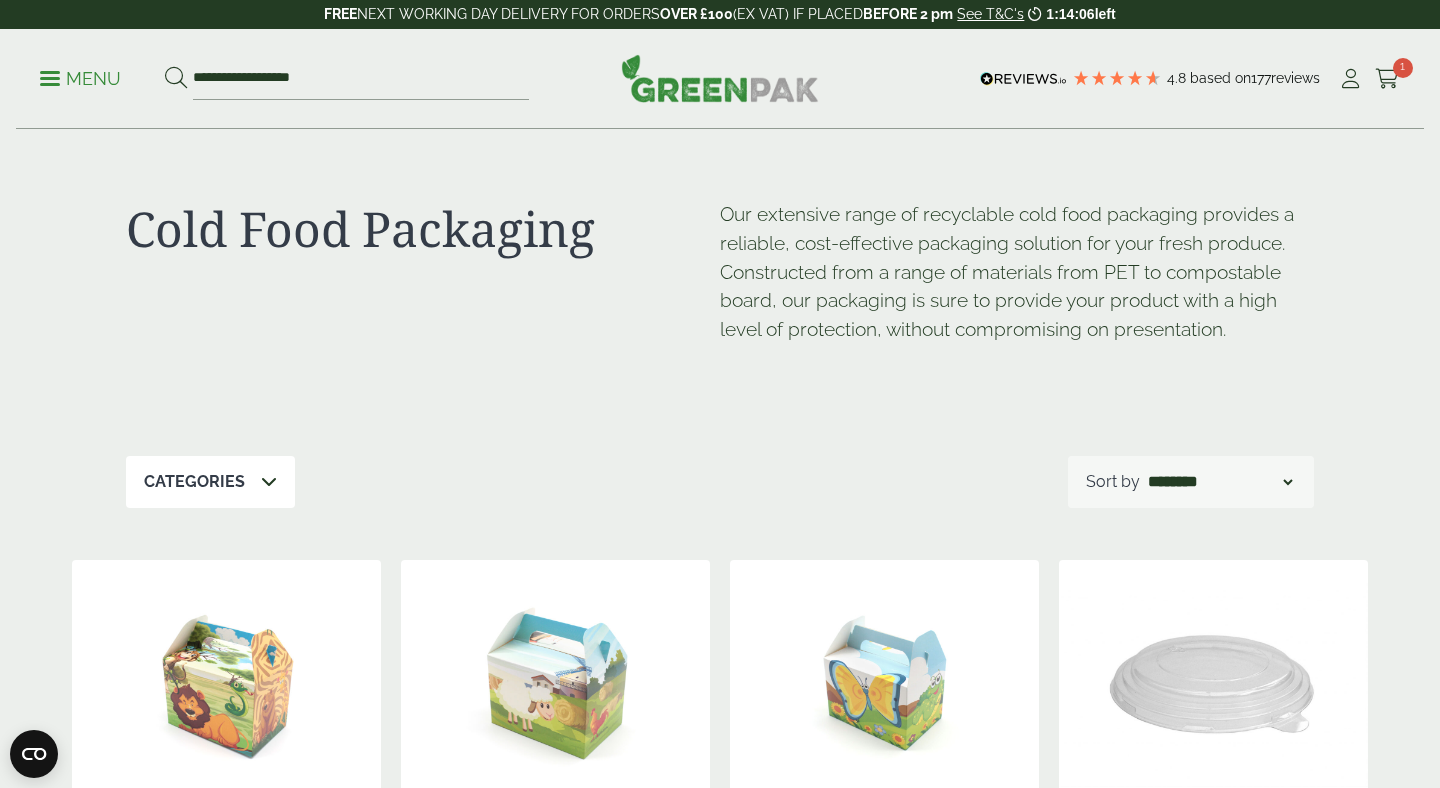 click on "Menu" at bounding box center (80, 79) 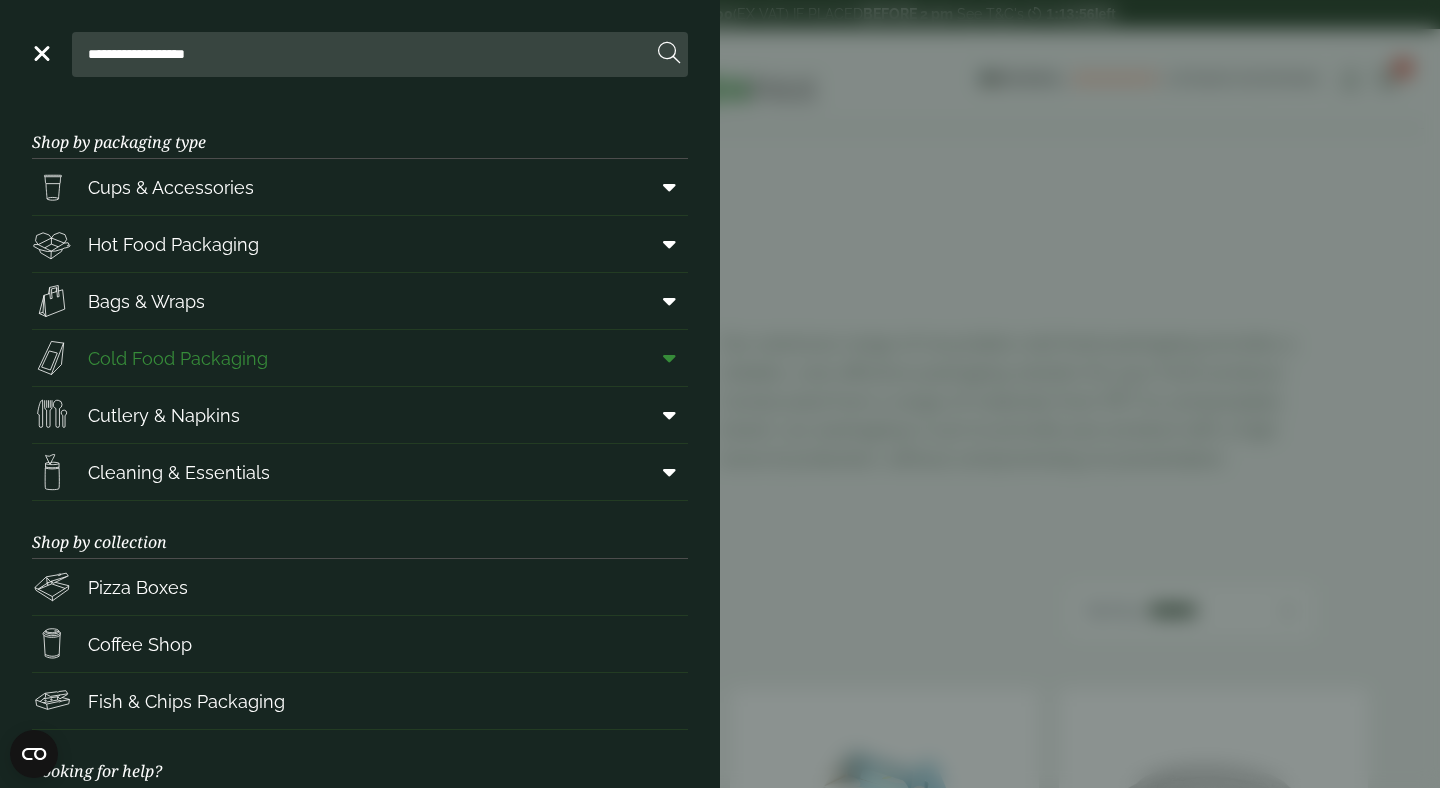 click on "Cold Food Packaging" at bounding box center [360, 358] 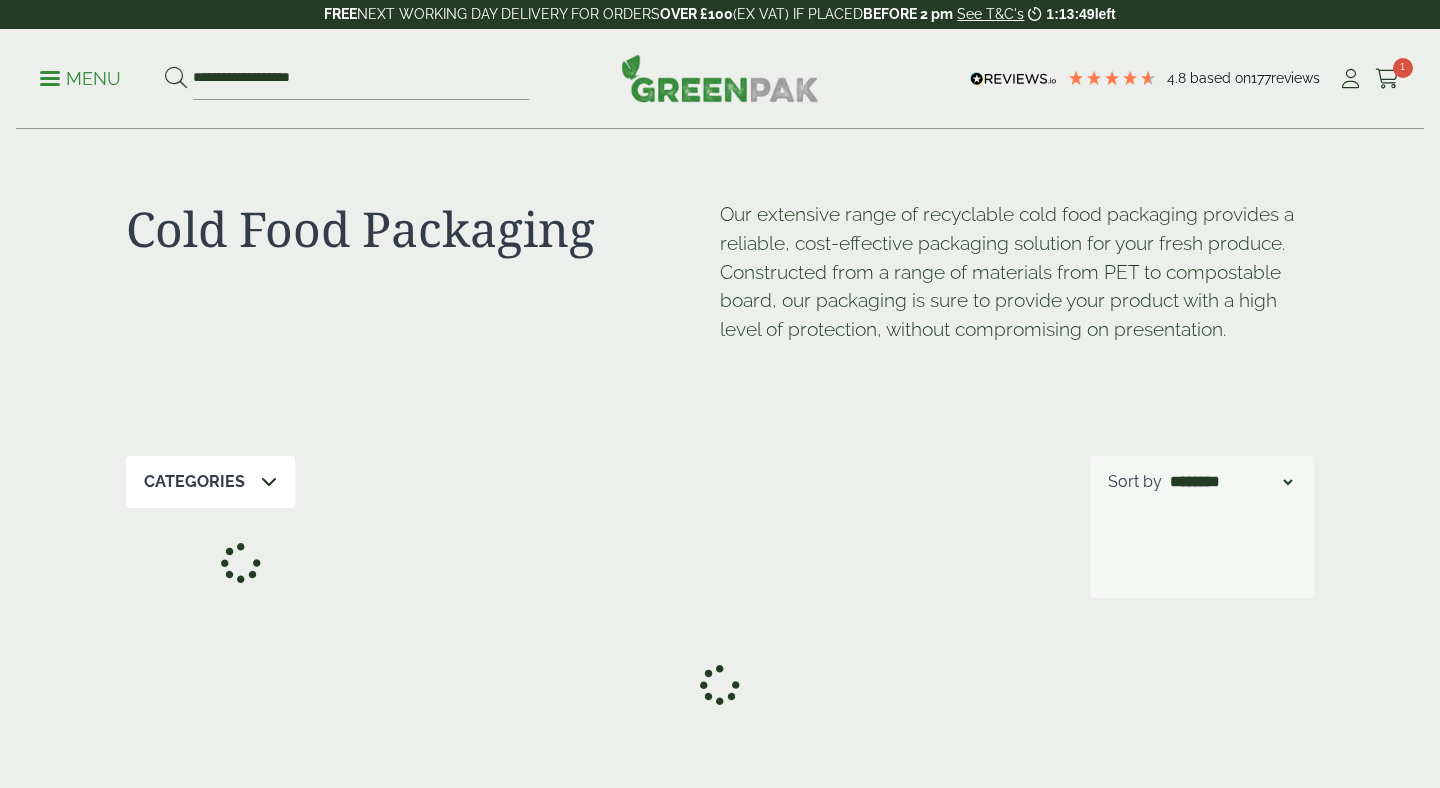 scroll, scrollTop: 0, scrollLeft: 0, axis: both 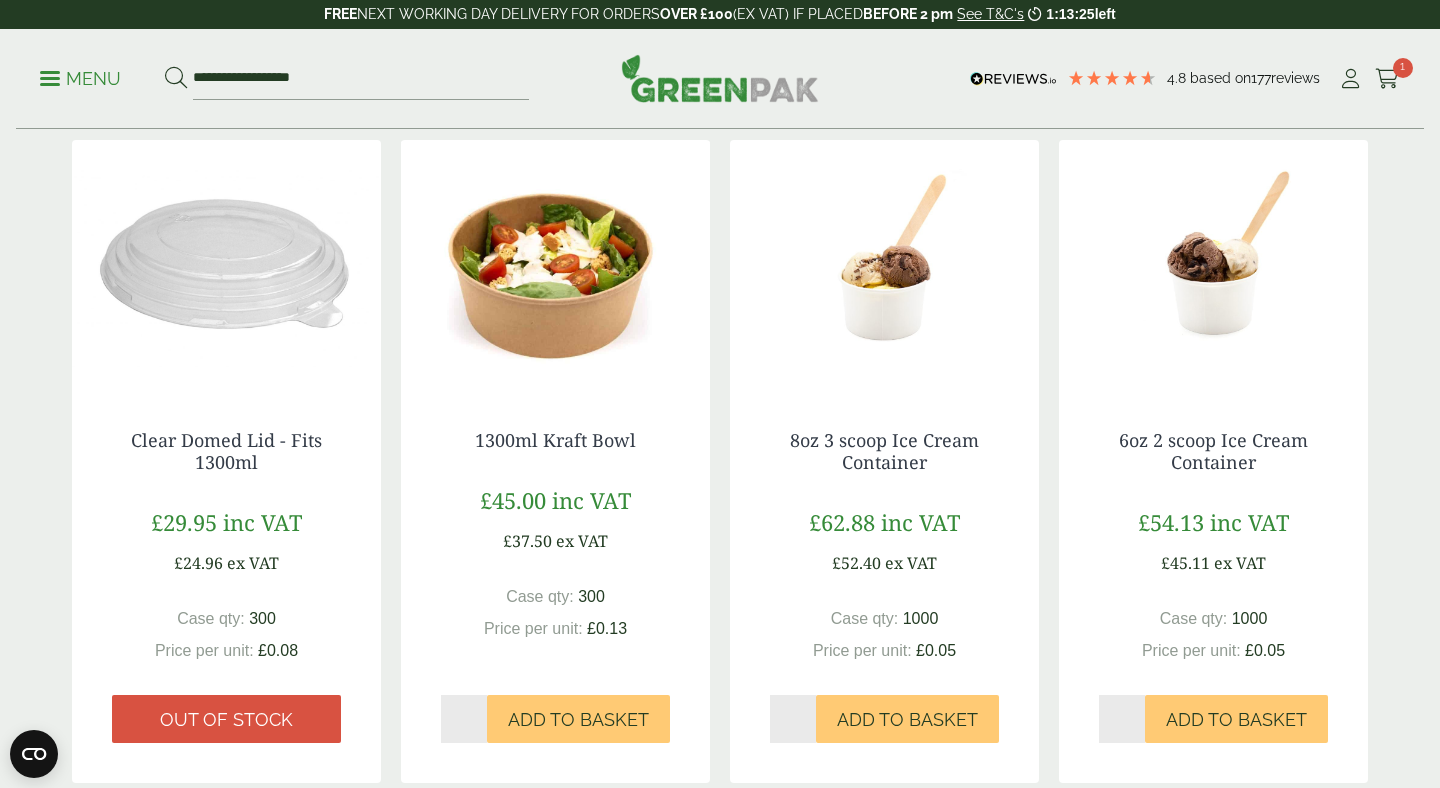 click on "Menu" at bounding box center [80, 79] 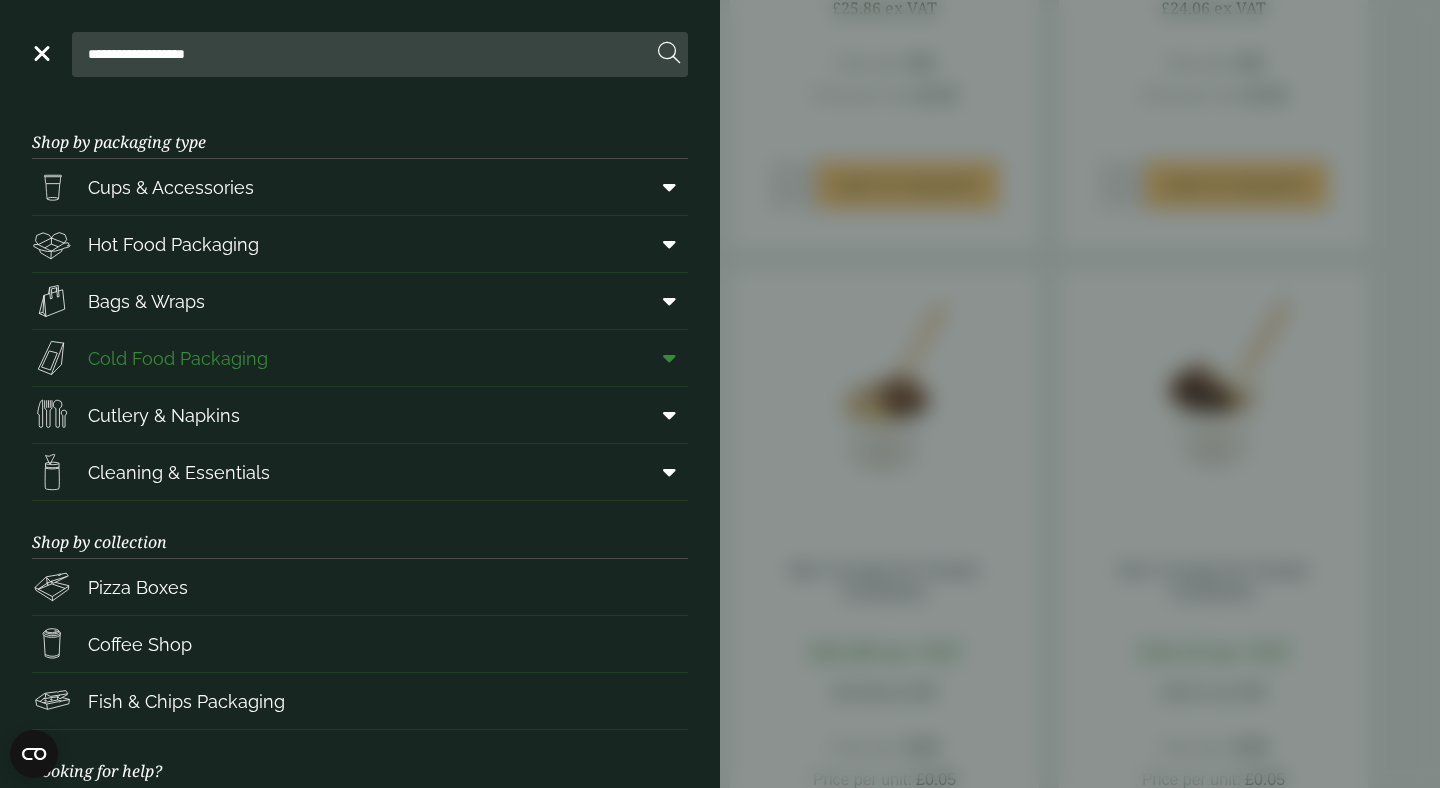 click on "Cold Food Packaging" at bounding box center (360, 358) 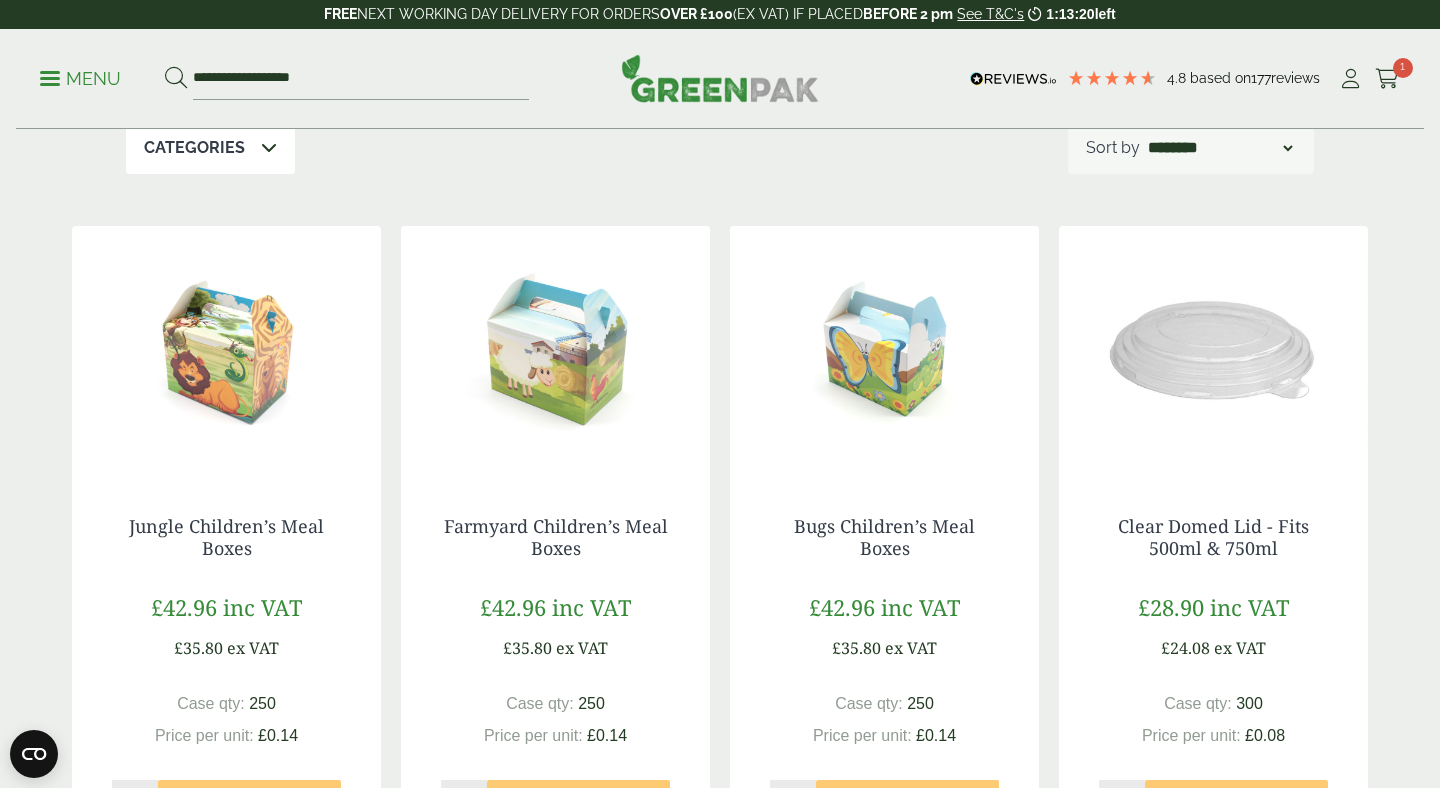 scroll, scrollTop: 735, scrollLeft: 0, axis: vertical 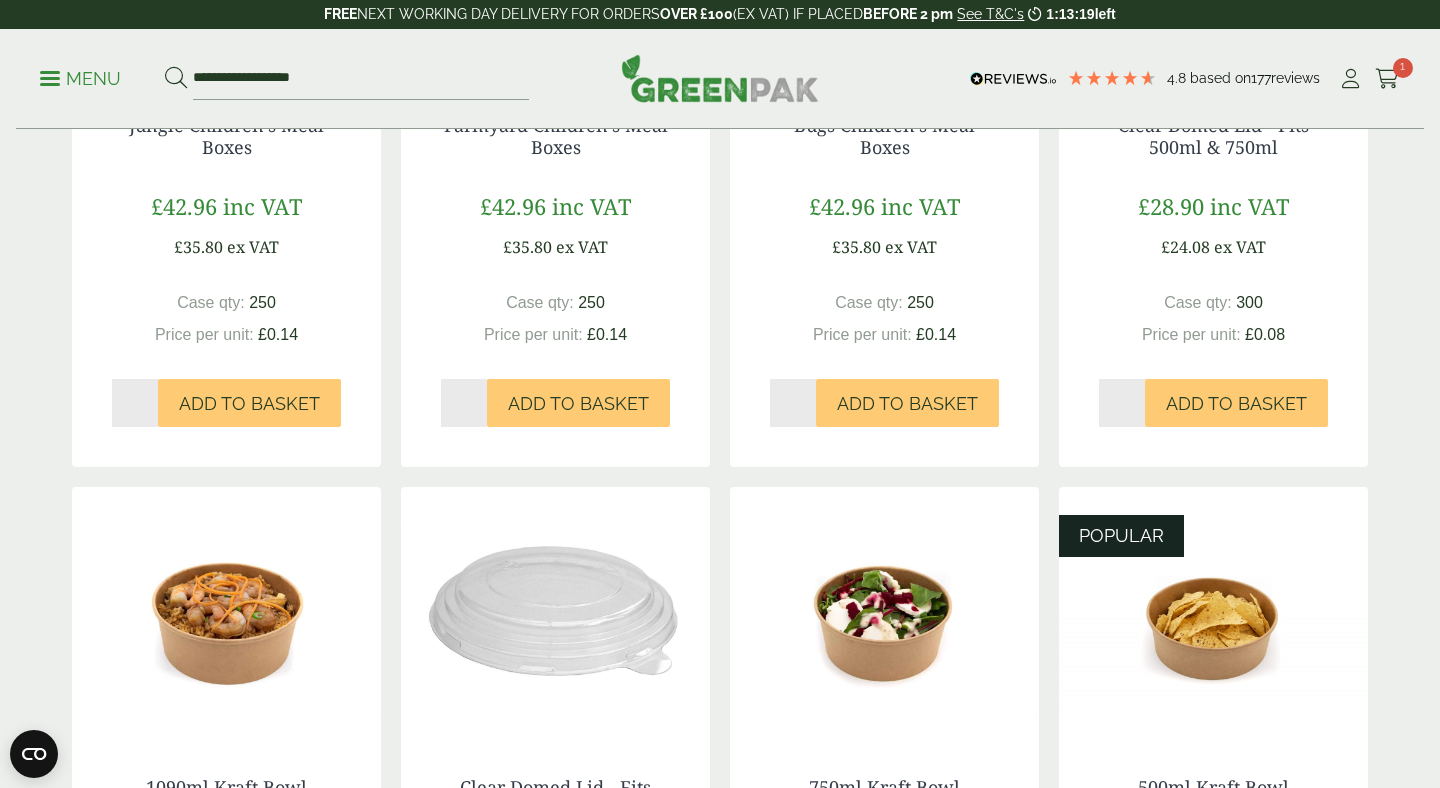 click on "Menu" at bounding box center [80, 79] 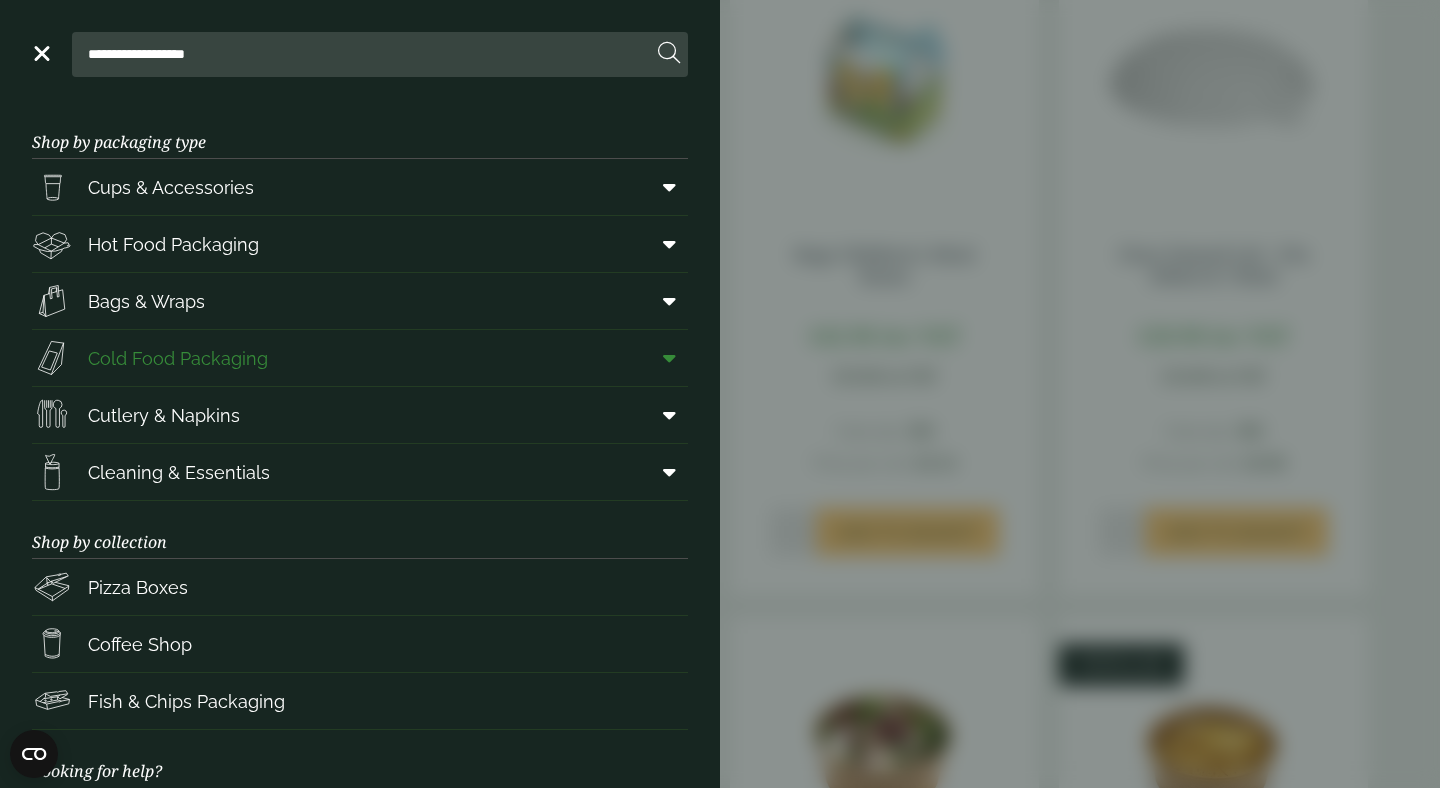 click at bounding box center (669, 358) 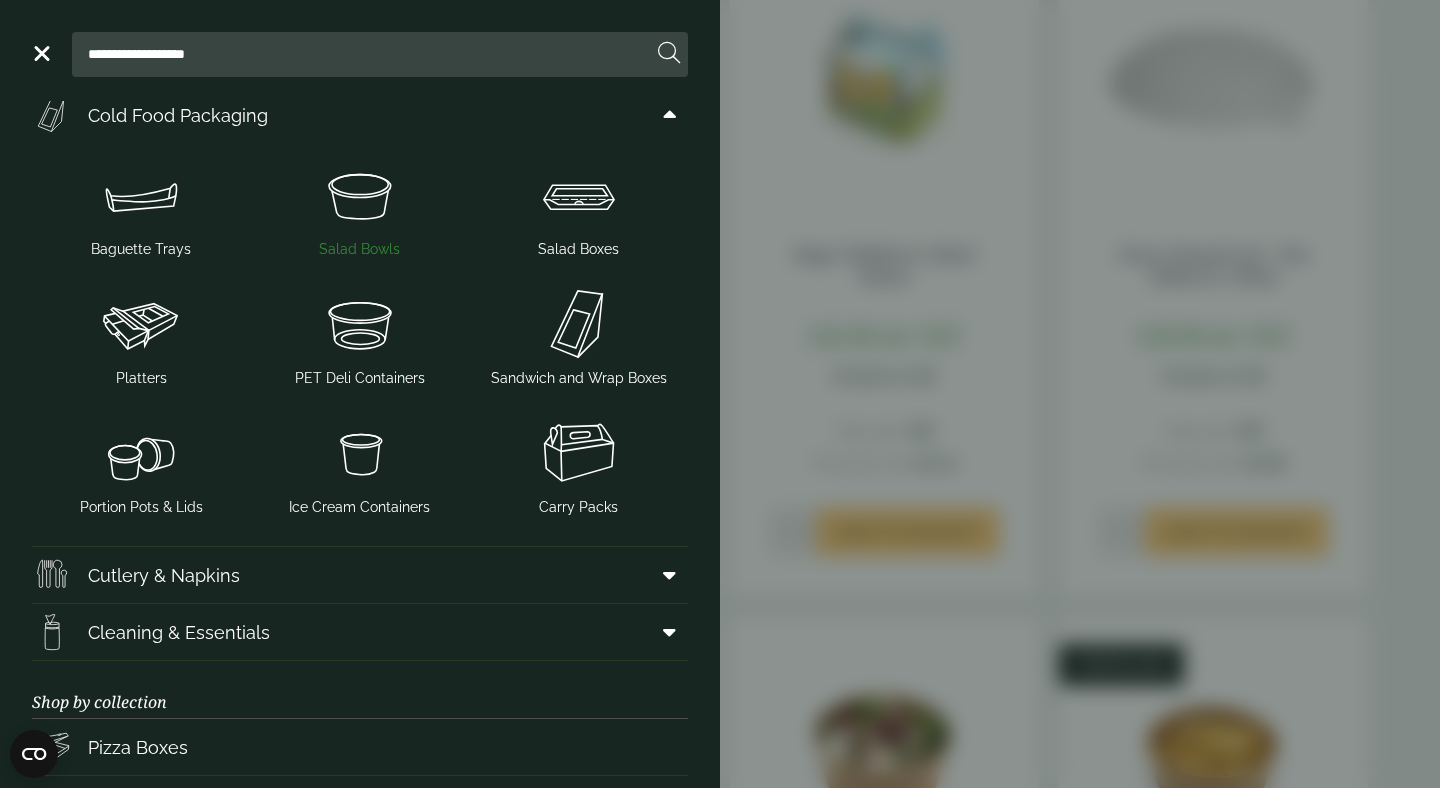 scroll, scrollTop: 244, scrollLeft: 0, axis: vertical 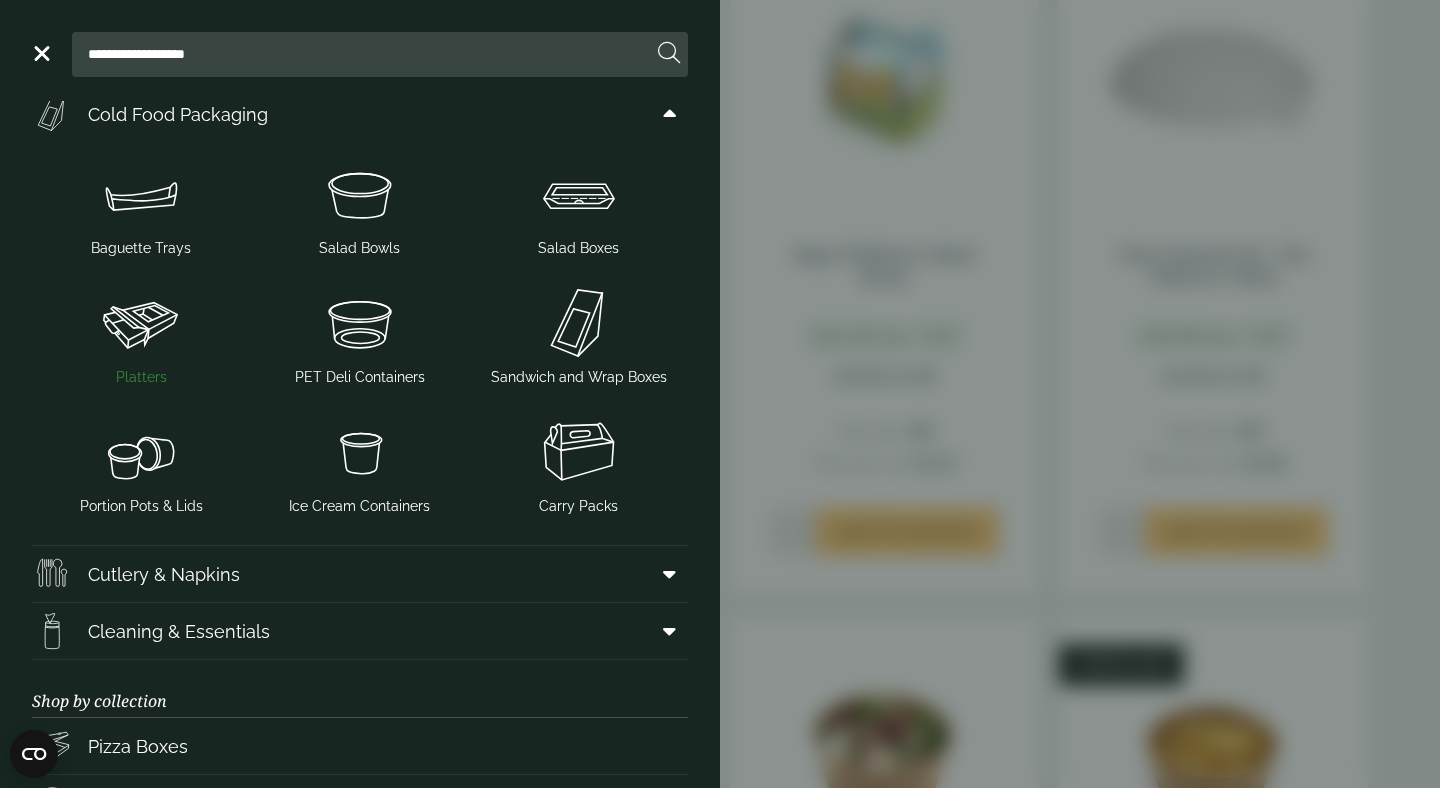 click at bounding box center (141, 323) 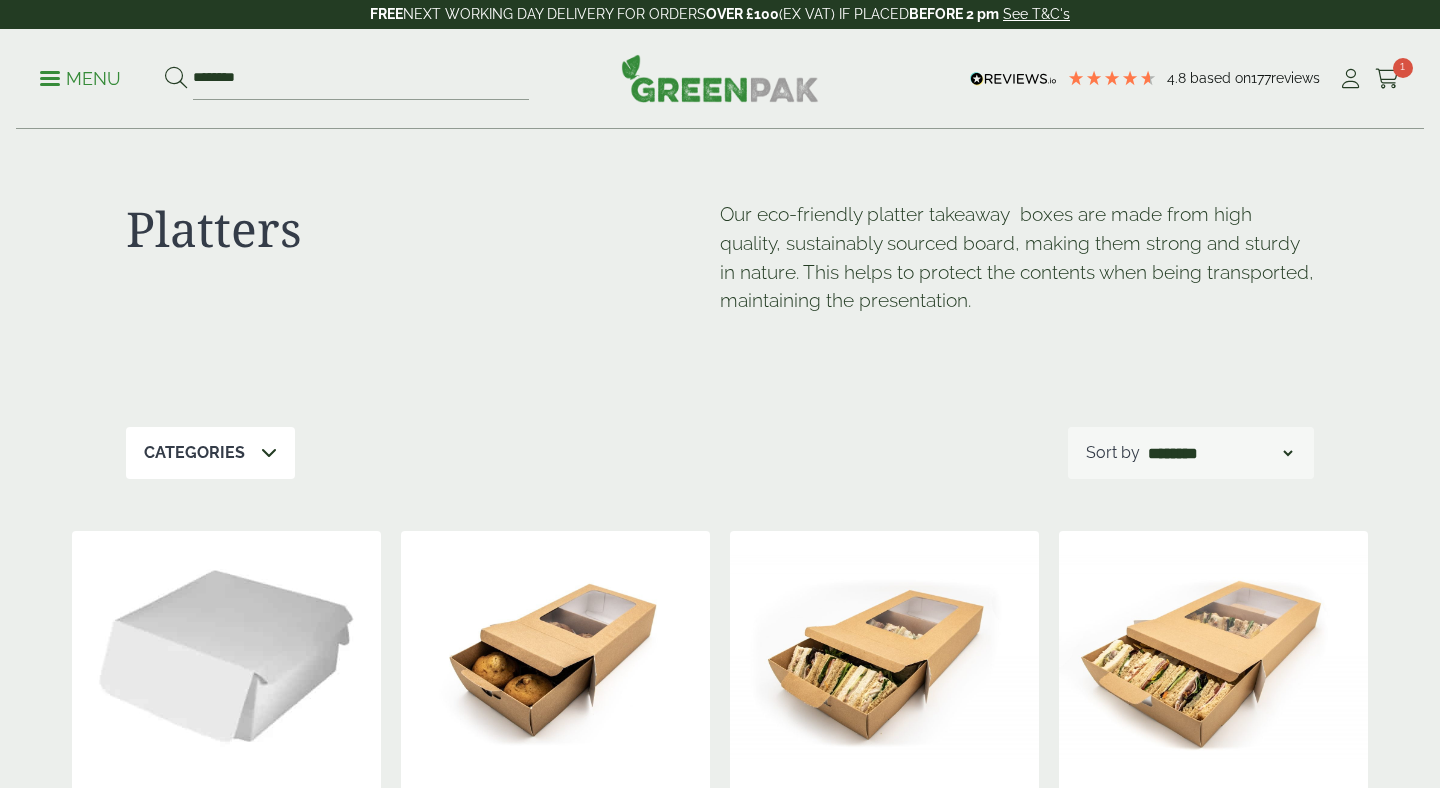 scroll, scrollTop: 0, scrollLeft: 0, axis: both 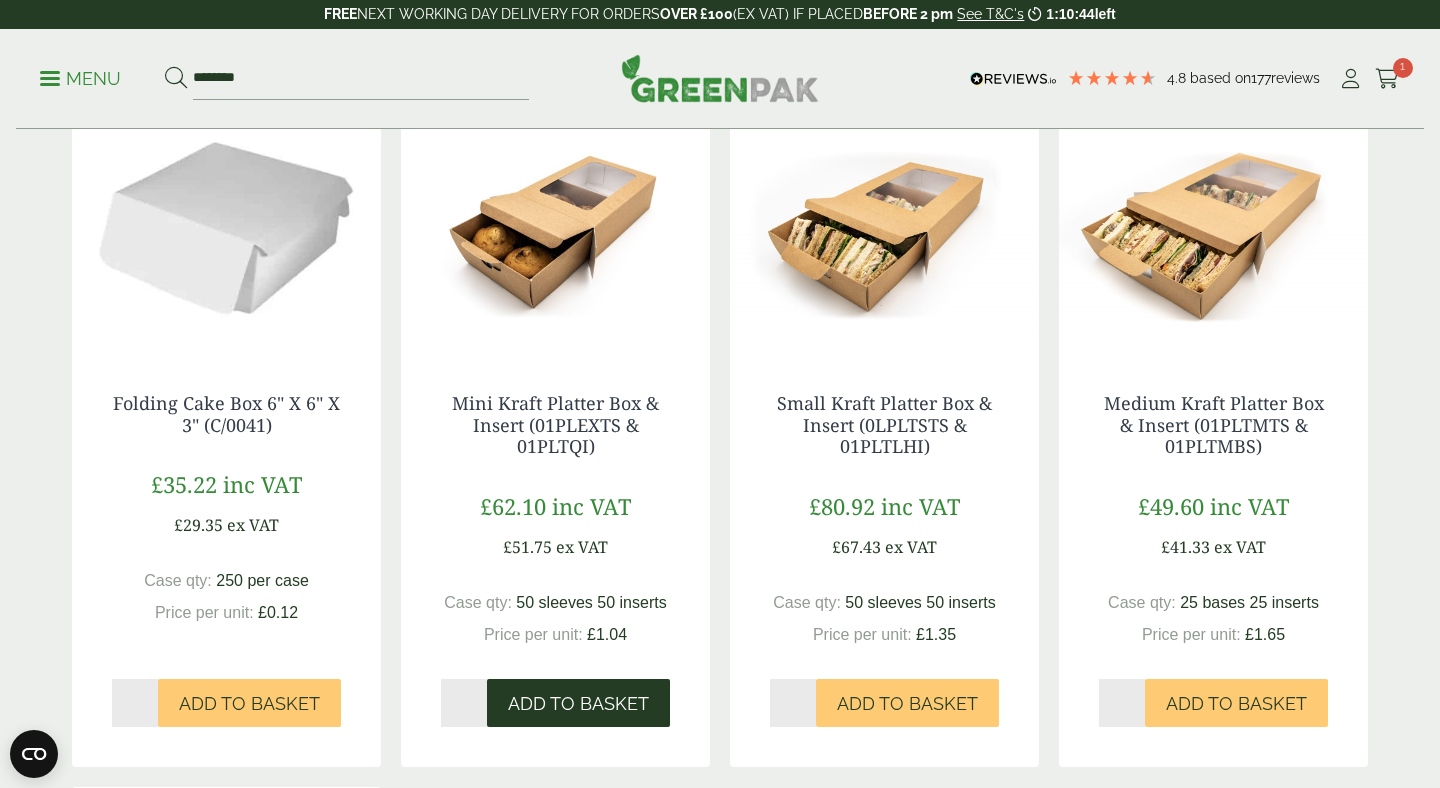 click on "Add to Basket" at bounding box center (578, 704) 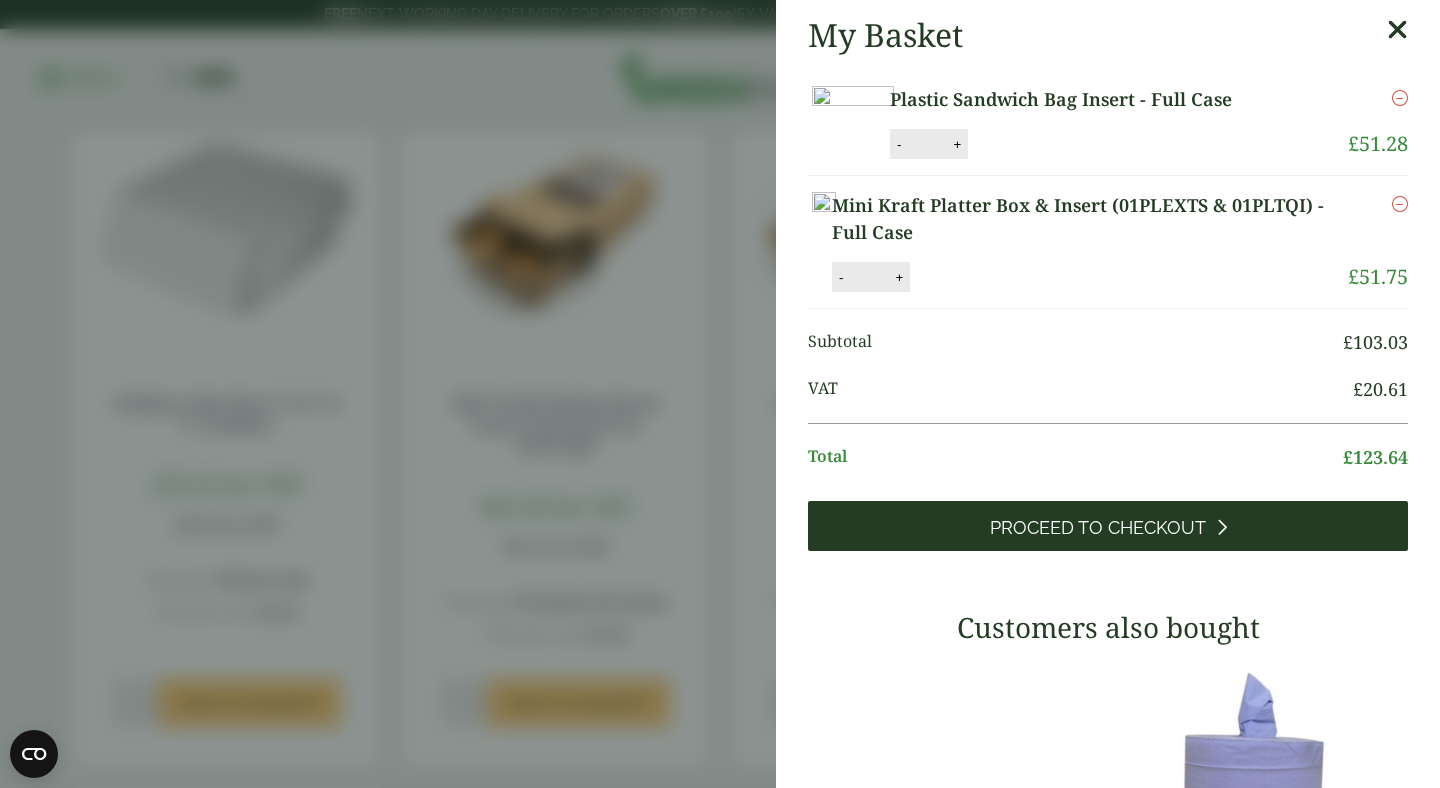 click on "Proceed to Checkout" at bounding box center (1098, 528) 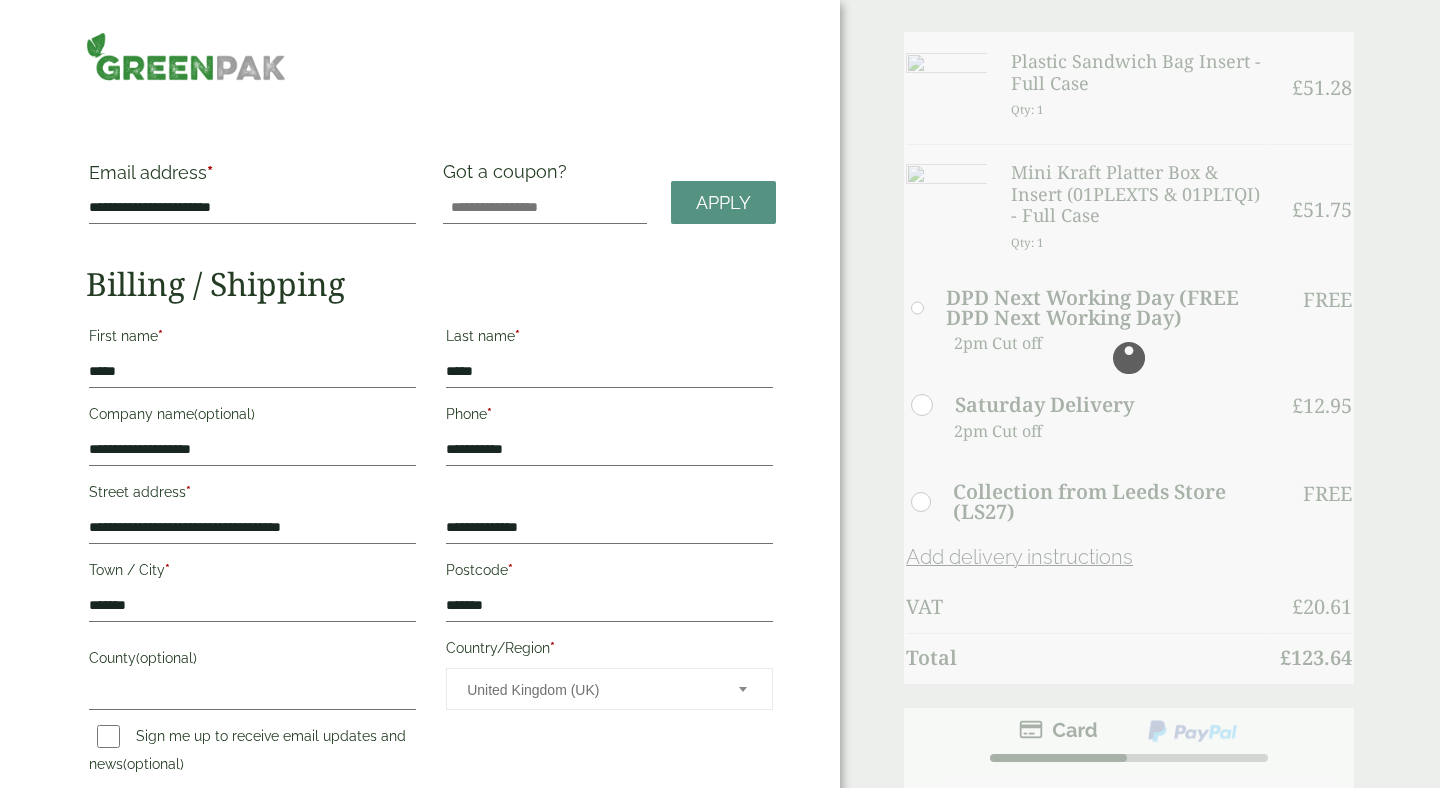scroll, scrollTop: 0, scrollLeft: 0, axis: both 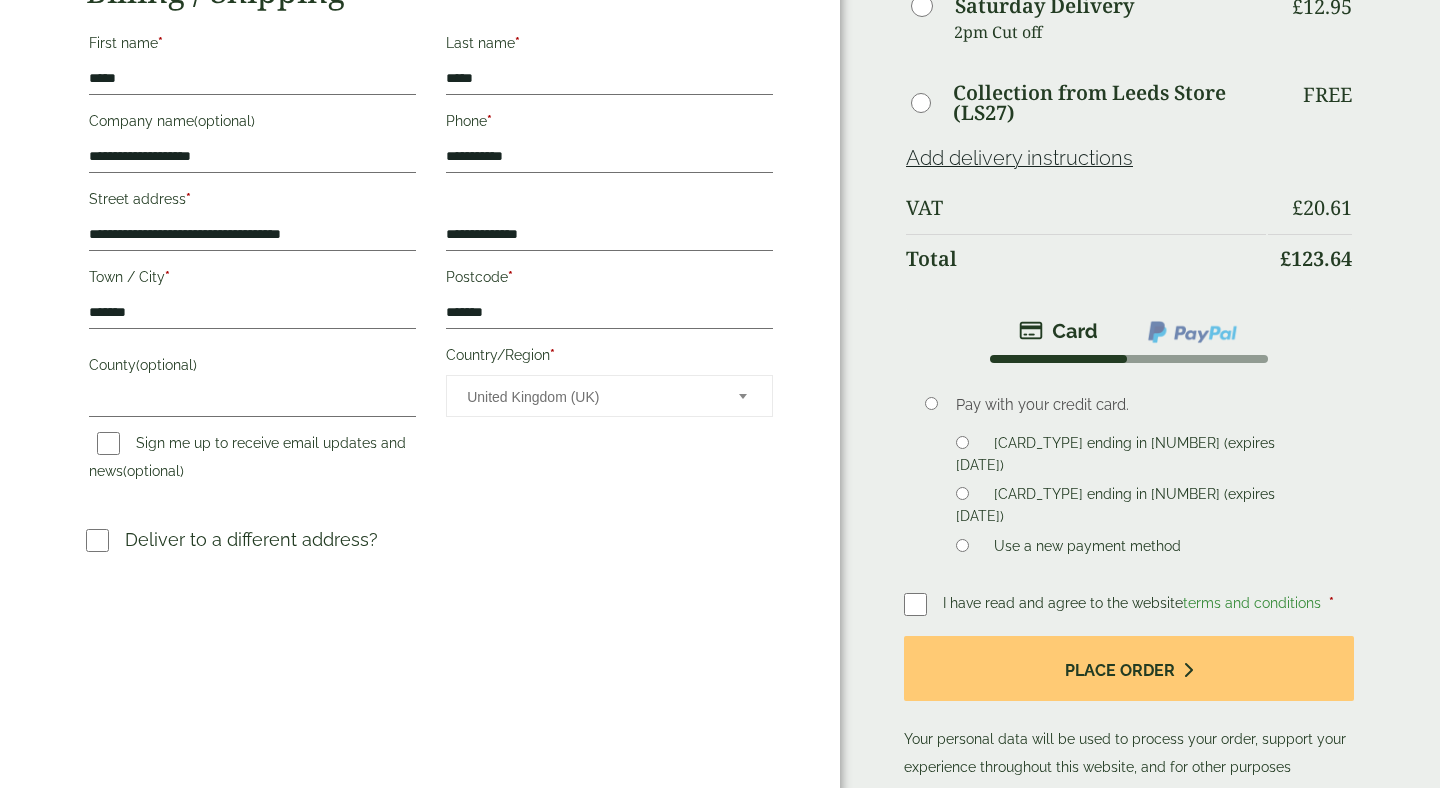 click on "MasterCard ending in 3103 (expires 02/28)" at bounding box center [1115, 508] 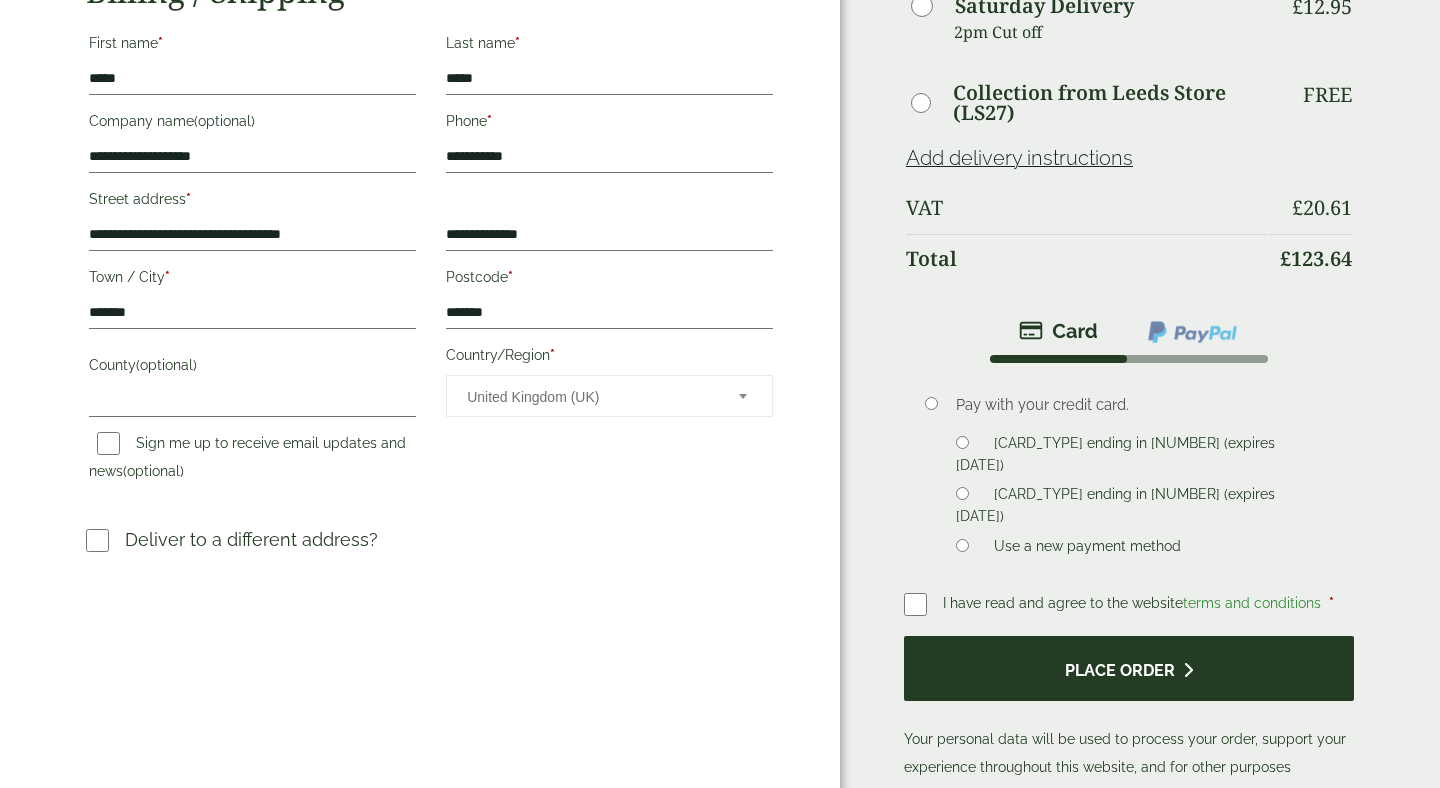 click on "Place order" at bounding box center [1129, 668] 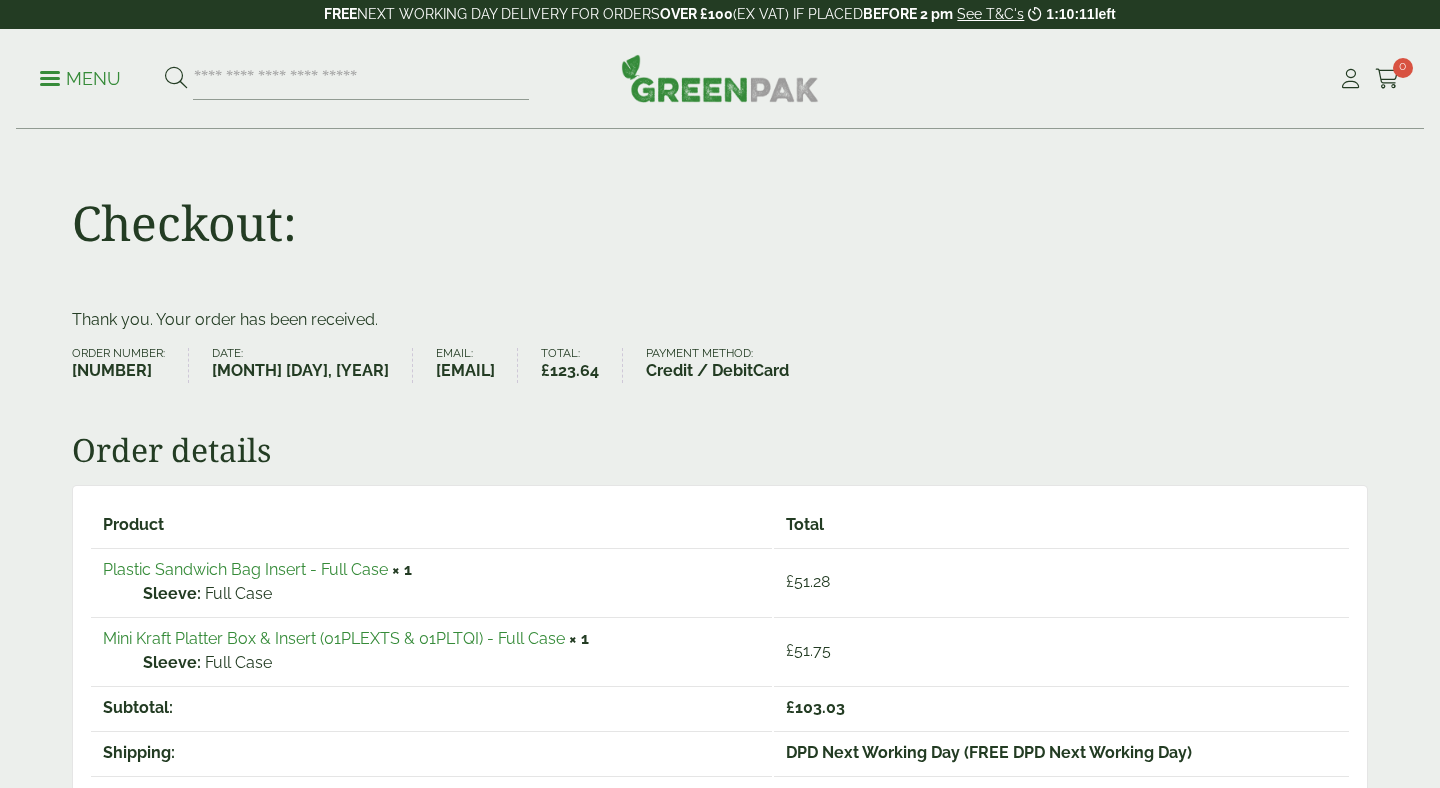 scroll, scrollTop: 0, scrollLeft: 0, axis: both 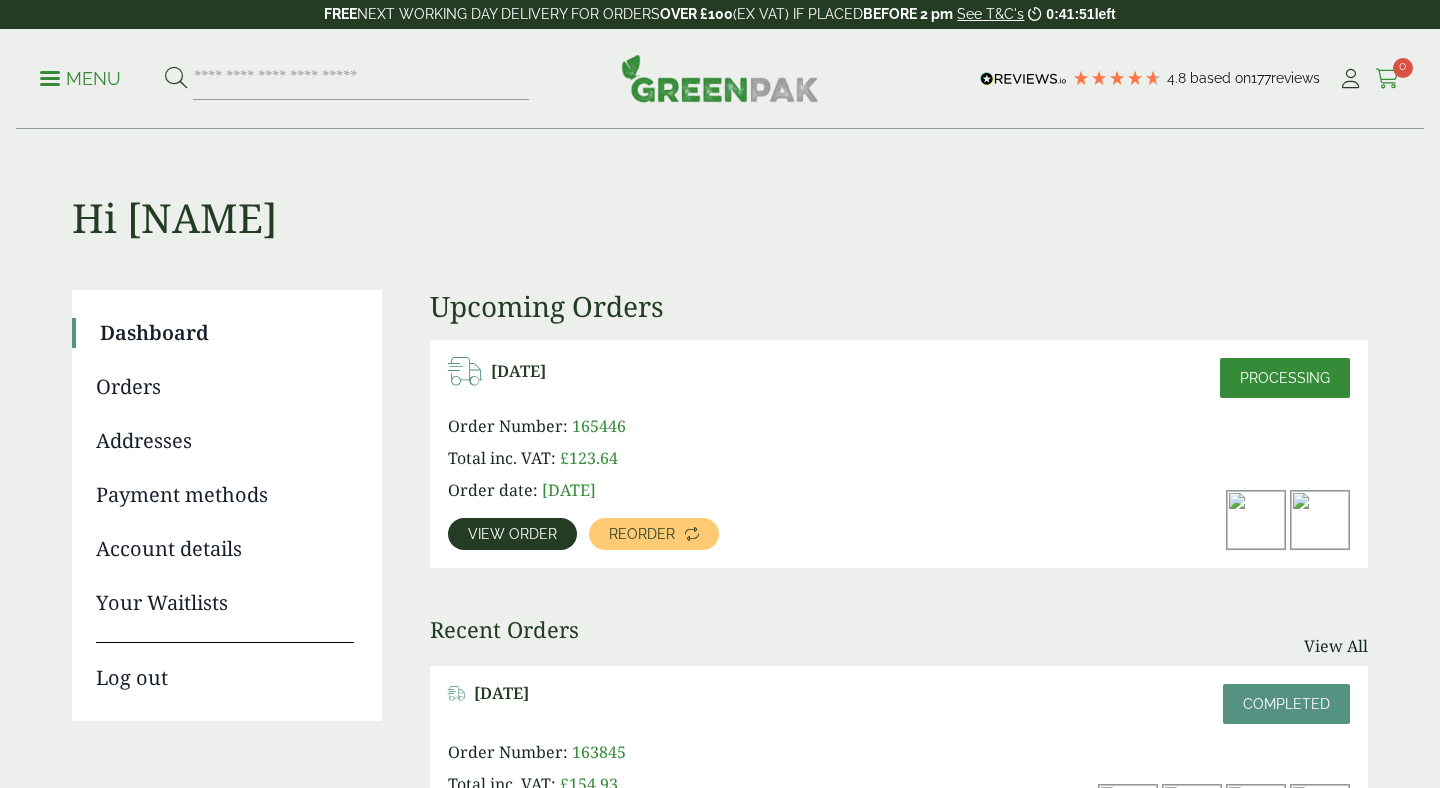 click at bounding box center (1387, 79) 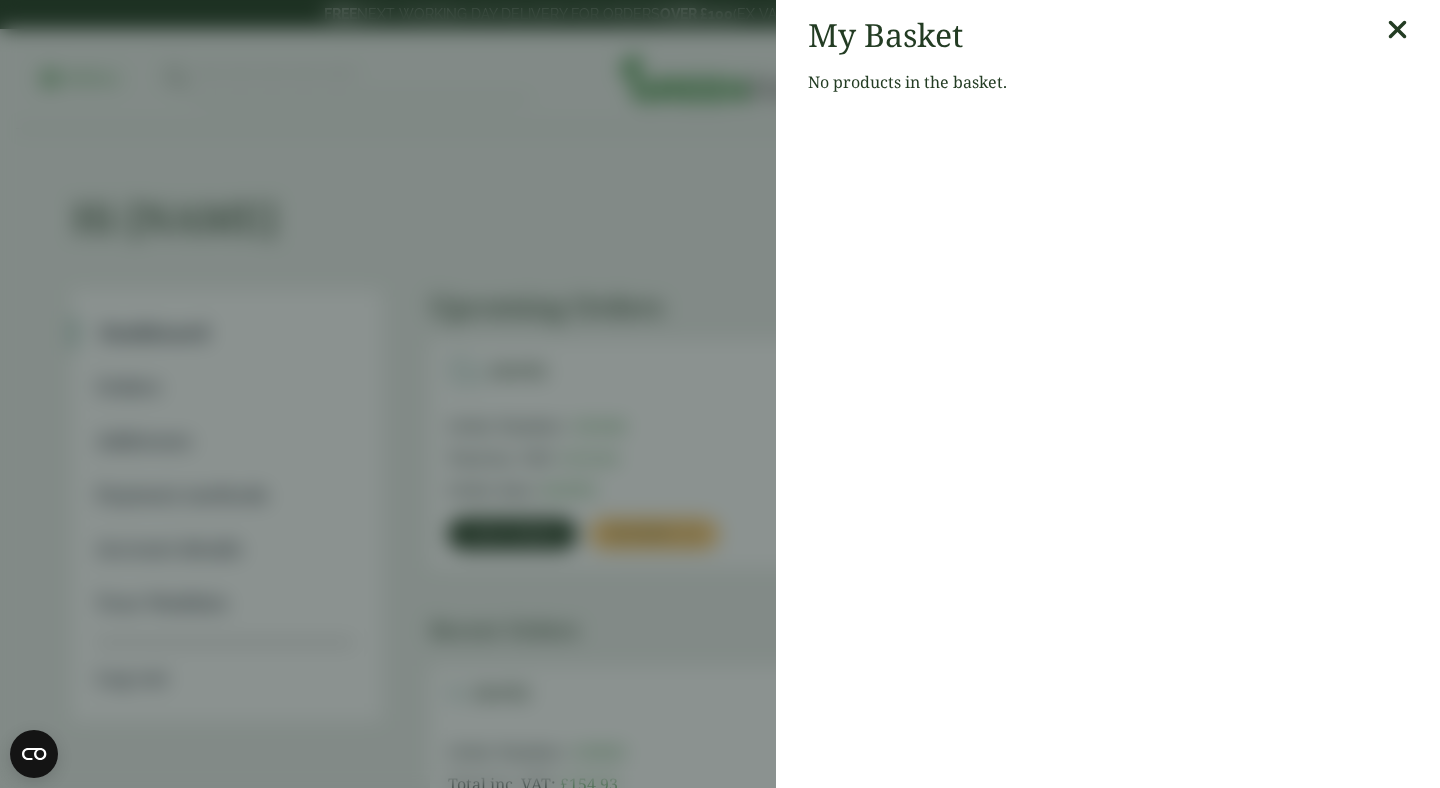 click at bounding box center (1397, 30) 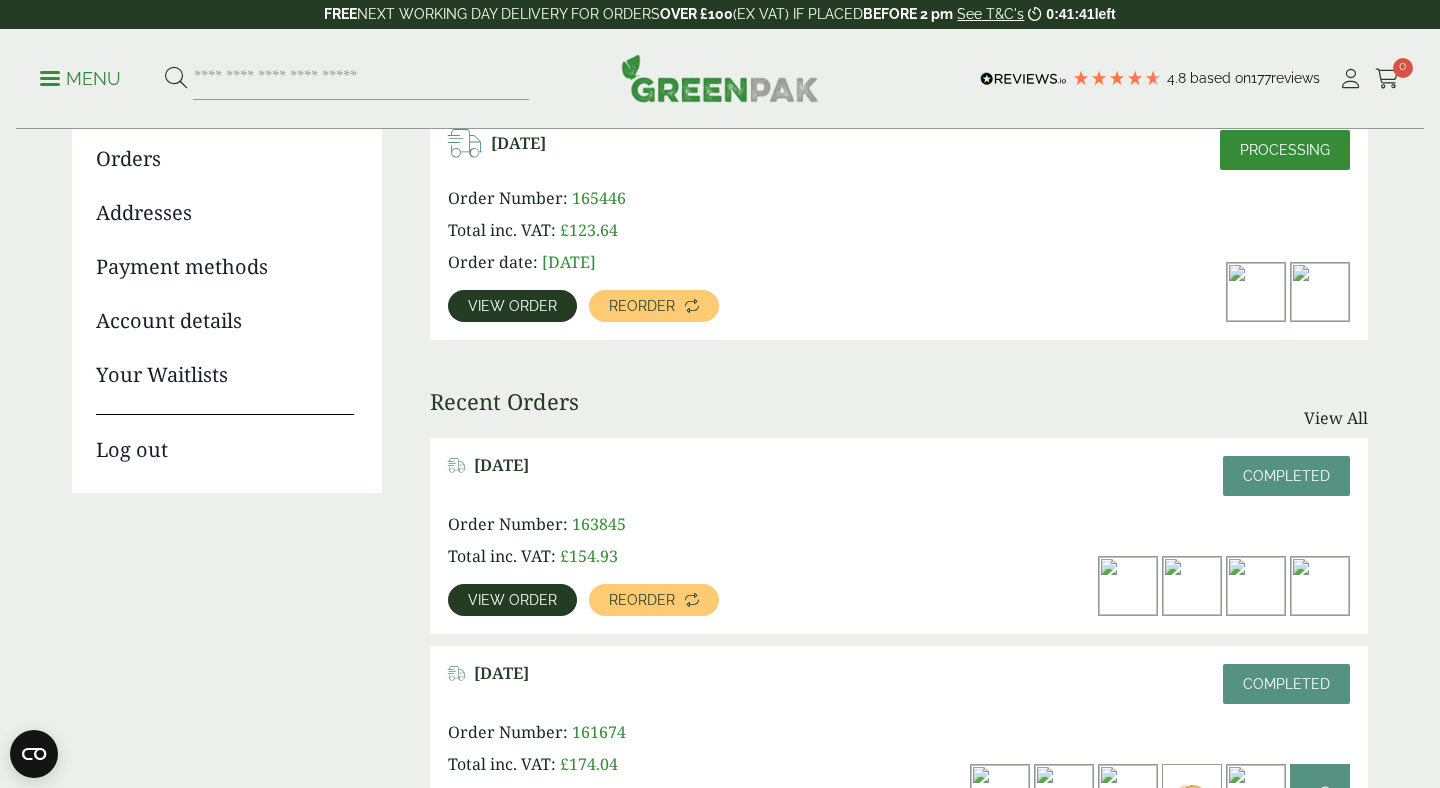scroll, scrollTop: 230, scrollLeft: 0, axis: vertical 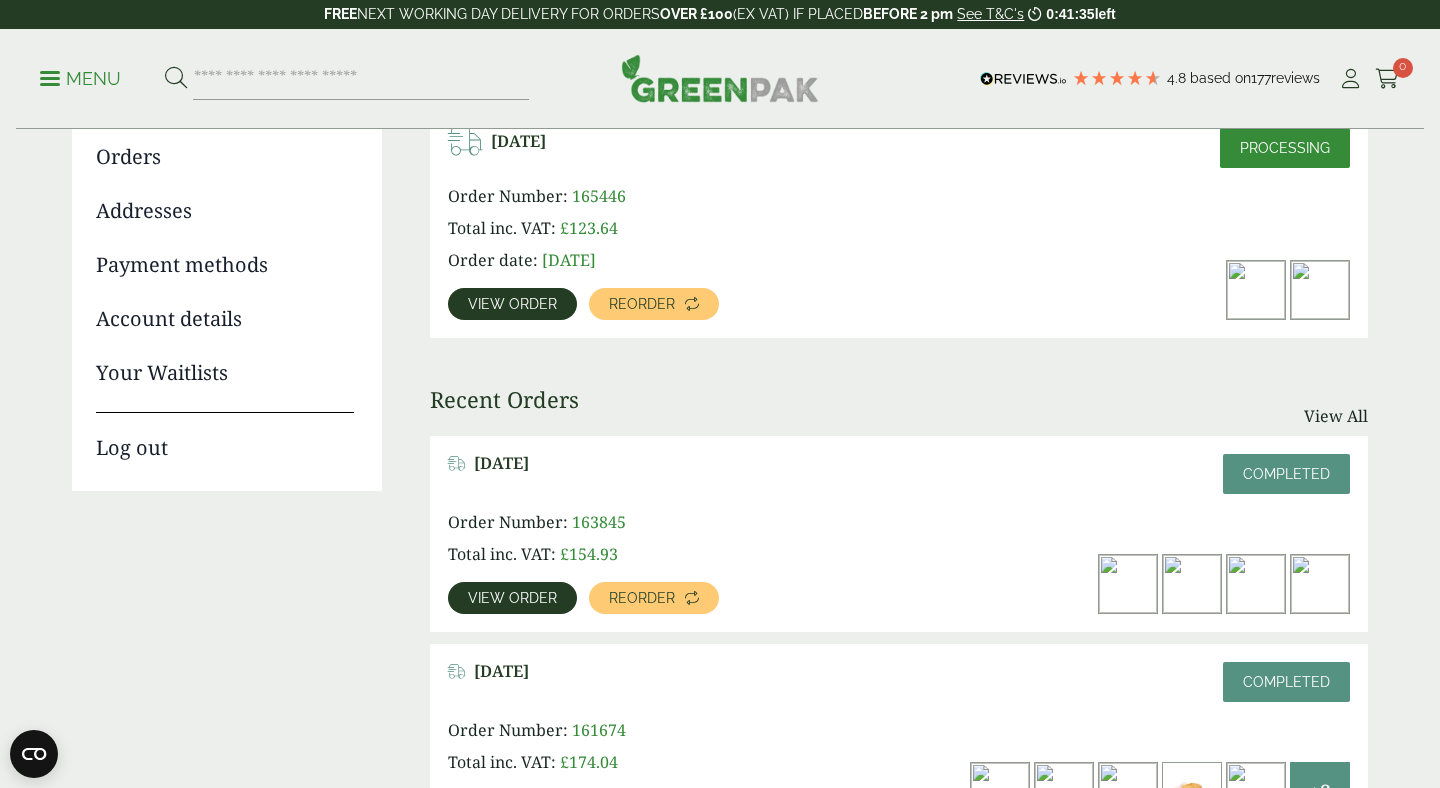 click at bounding box center [1128, 584] 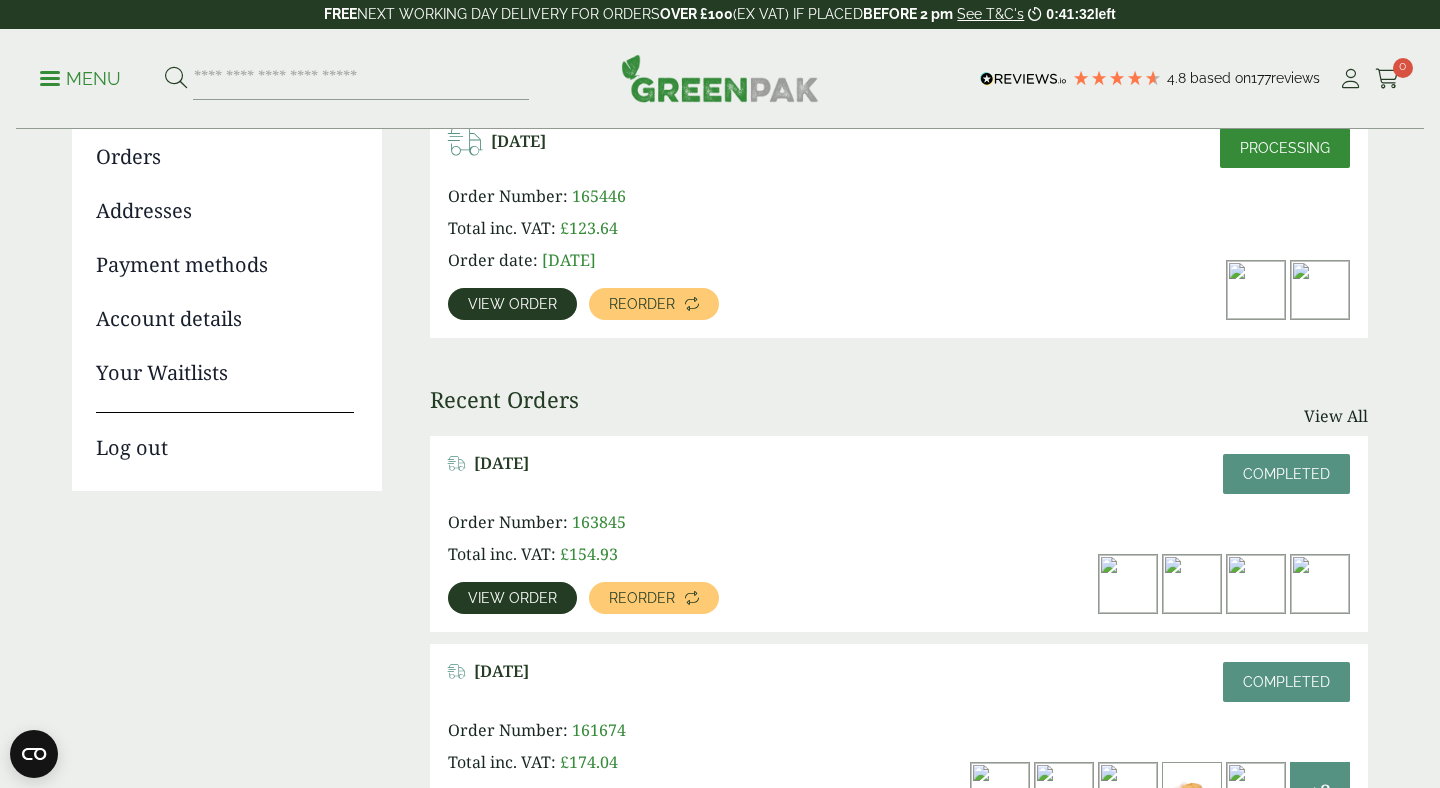 click on "View order" at bounding box center (512, 304) 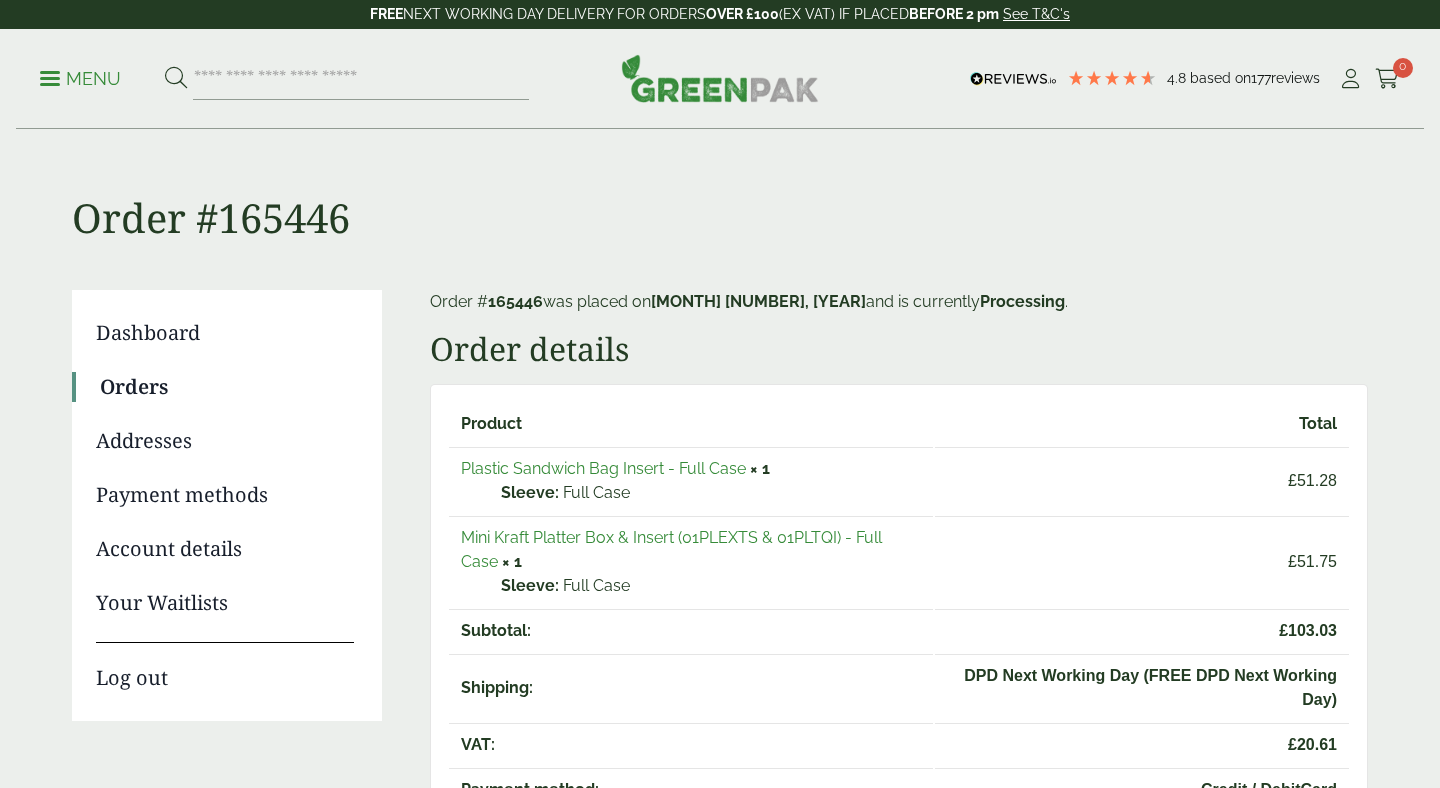 scroll, scrollTop: 0, scrollLeft: 0, axis: both 